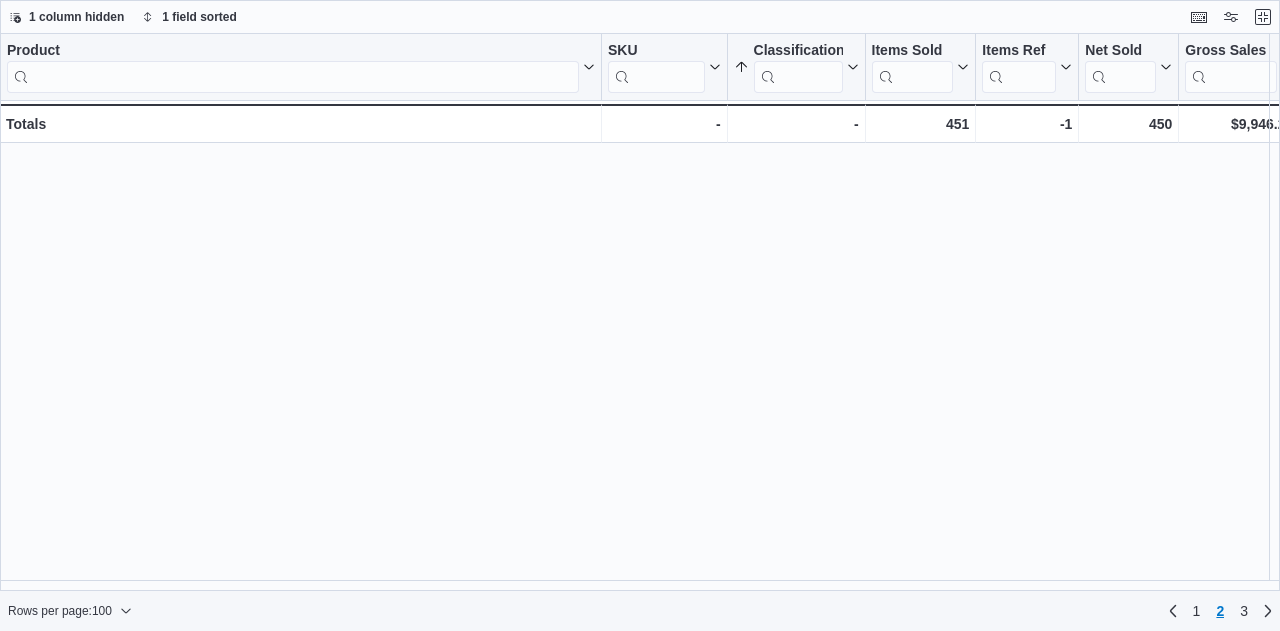 scroll, scrollTop: 0, scrollLeft: 0, axis: both 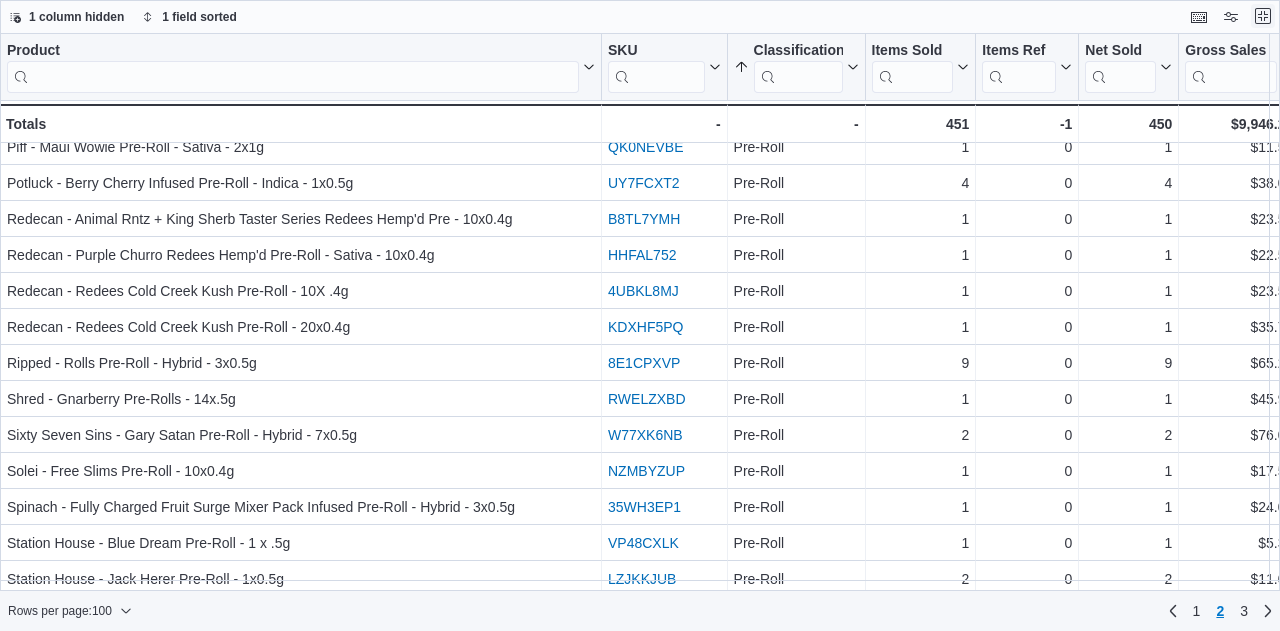 click at bounding box center [1263, 16] 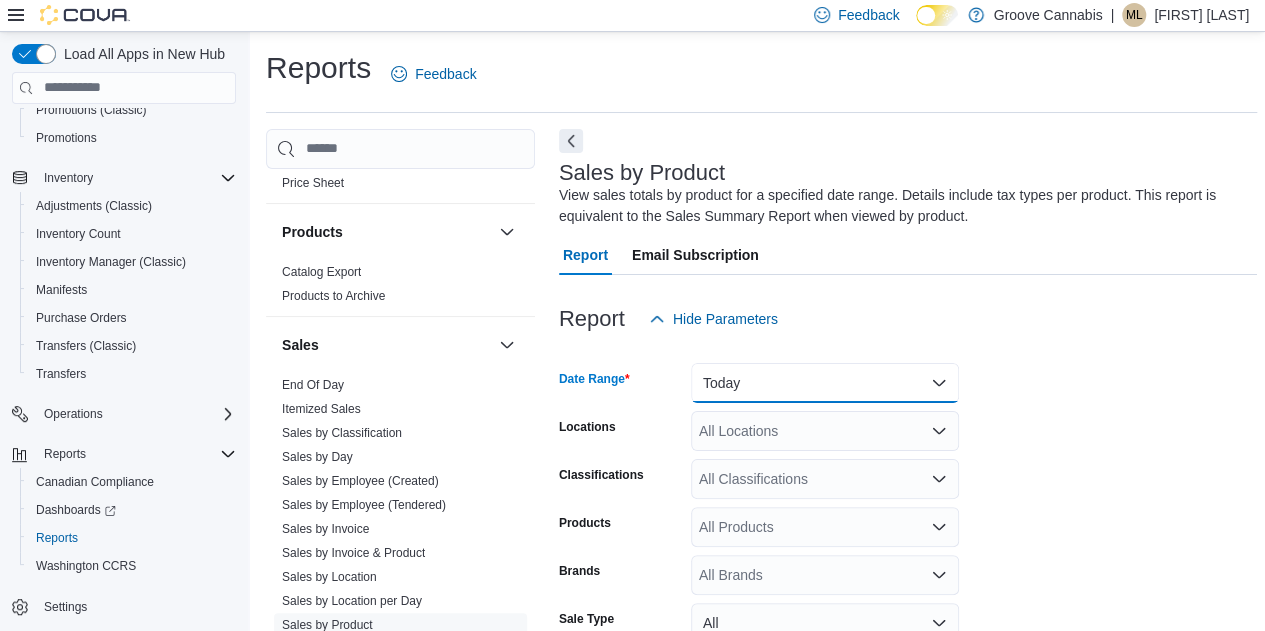 click on "Today" at bounding box center [825, 383] 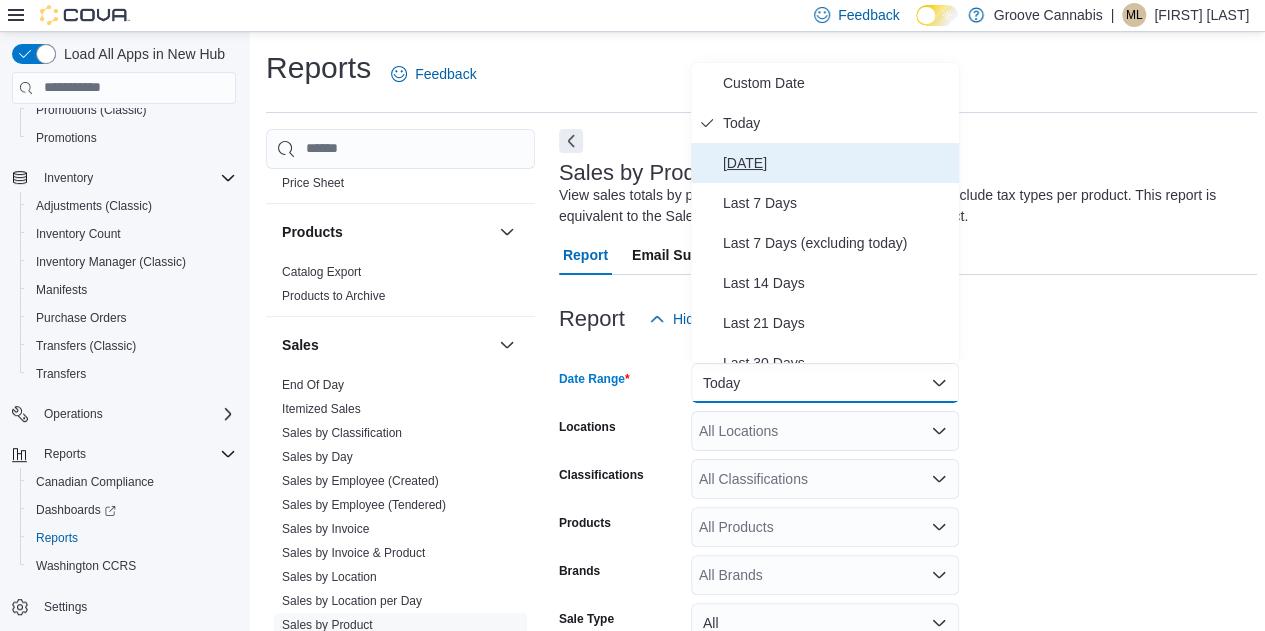 click on "Yesterday" at bounding box center [837, 163] 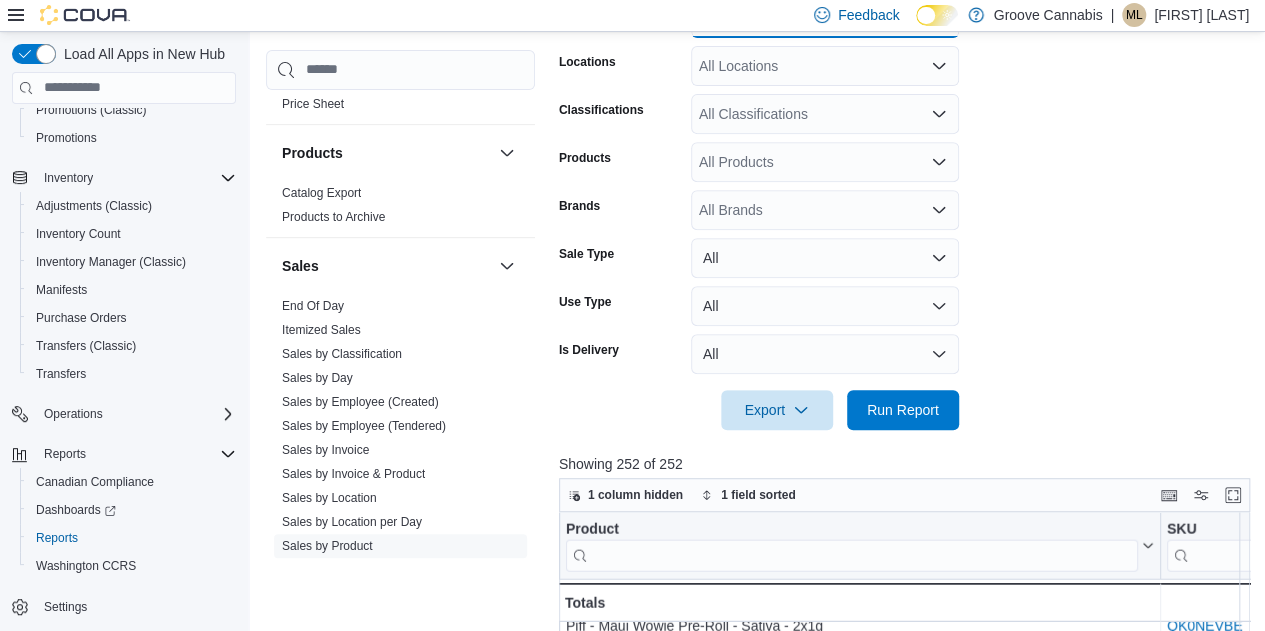 scroll, scrollTop: 393, scrollLeft: 0, axis: vertical 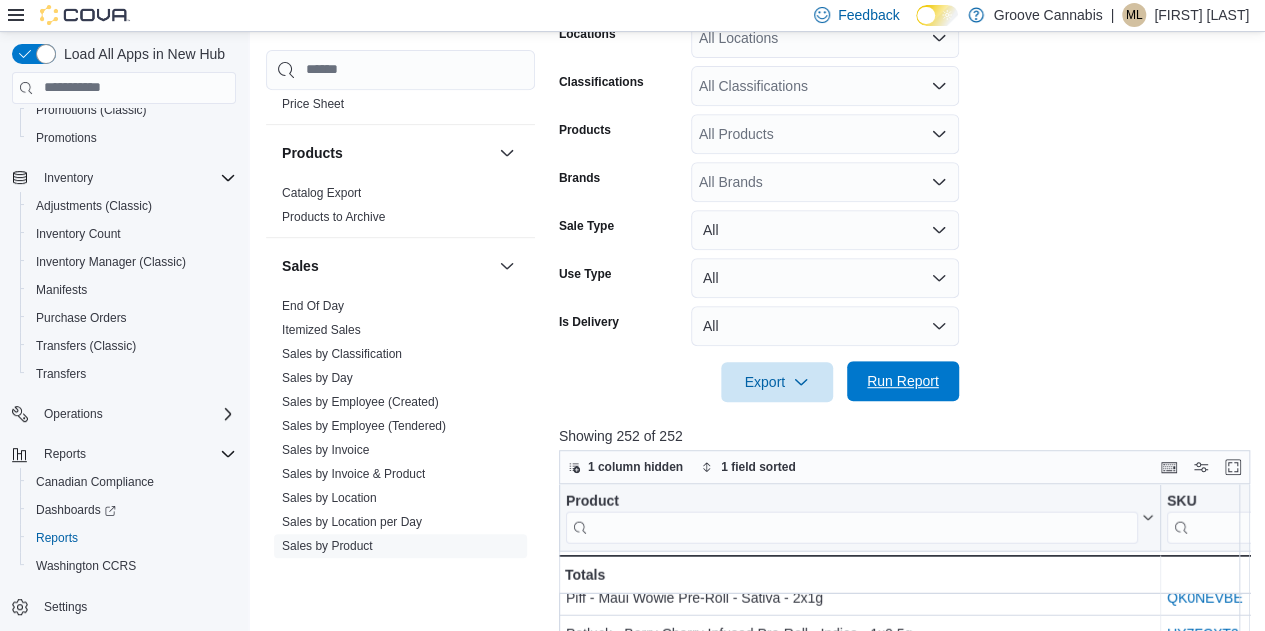 click on "Run Report" at bounding box center [903, 381] 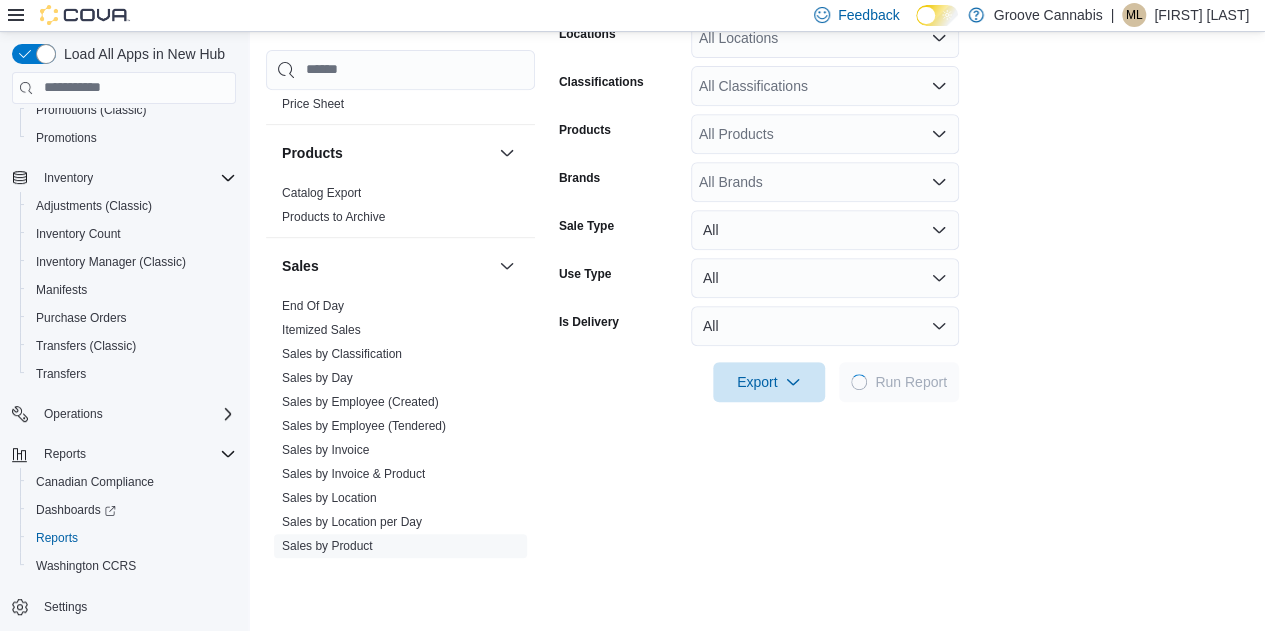 scroll, scrollTop: 203, scrollLeft: 0, axis: vertical 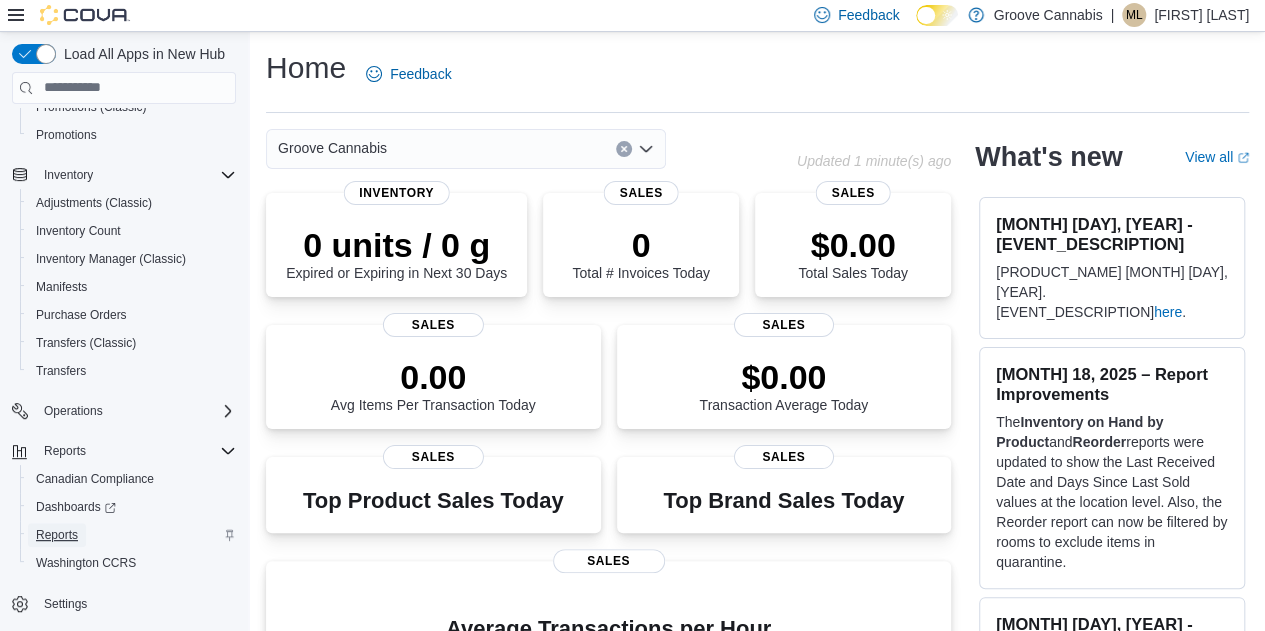 click on "Reports" at bounding box center [57, 535] 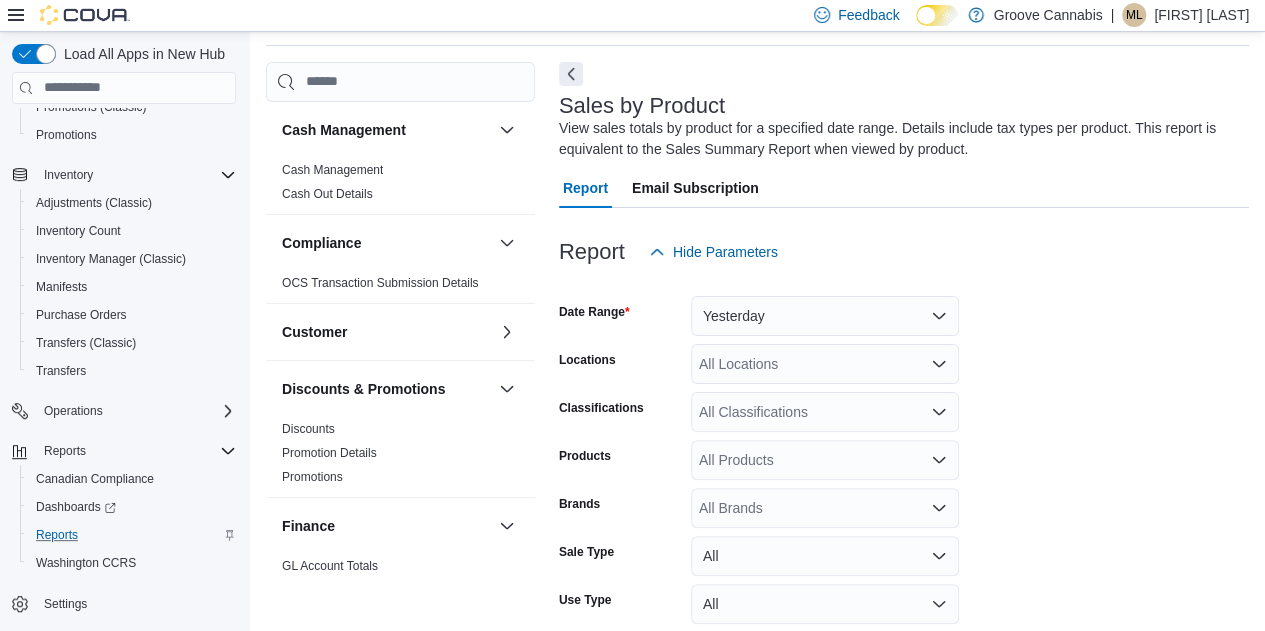 scroll, scrollTop: 203, scrollLeft: 0, axis: vertical 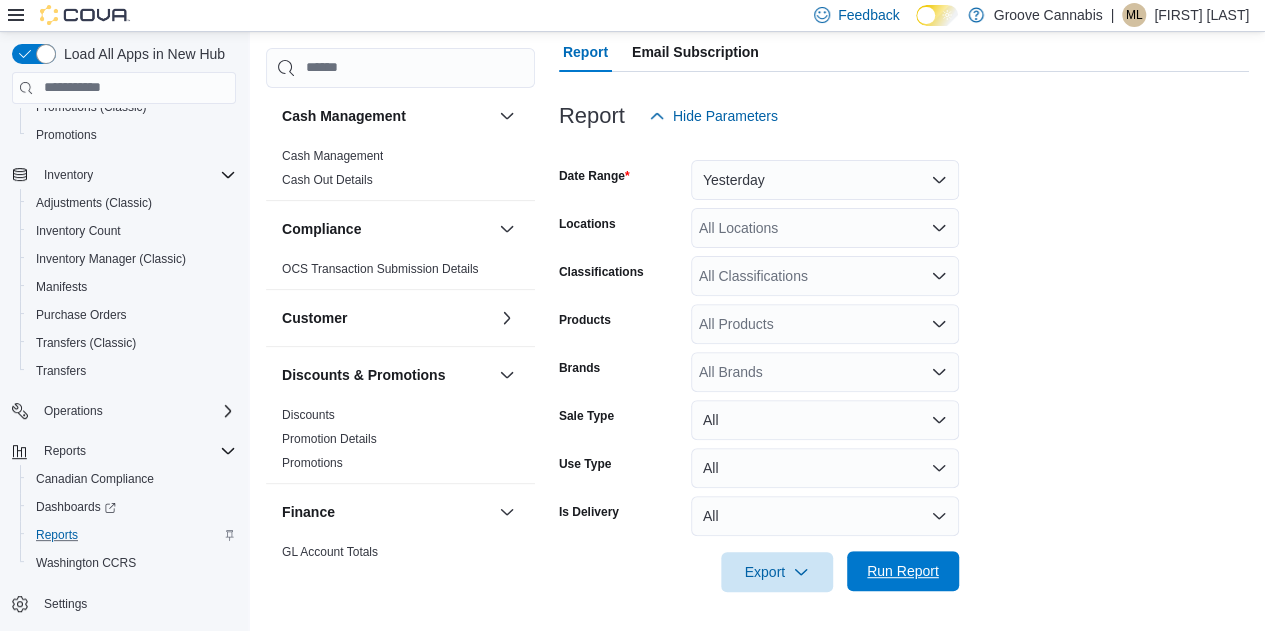 click on "Run Report" at bounding box center [903, 571] 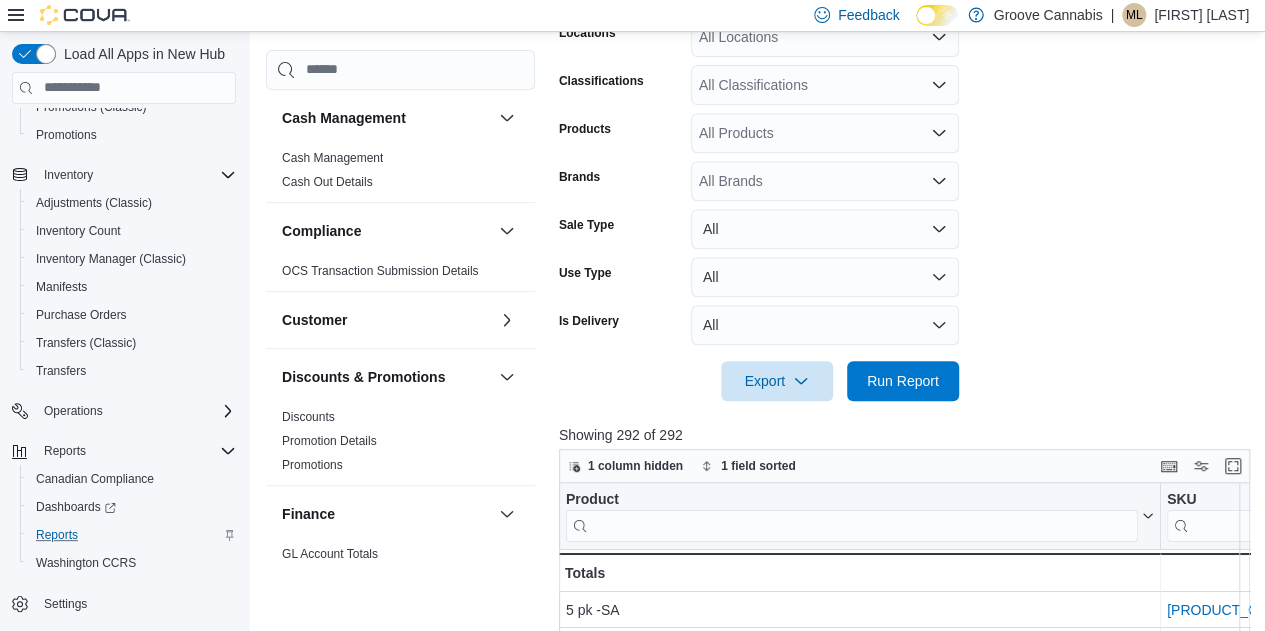 scroll, scrollTop: 395, scrollLeft: 0, axis: vertical 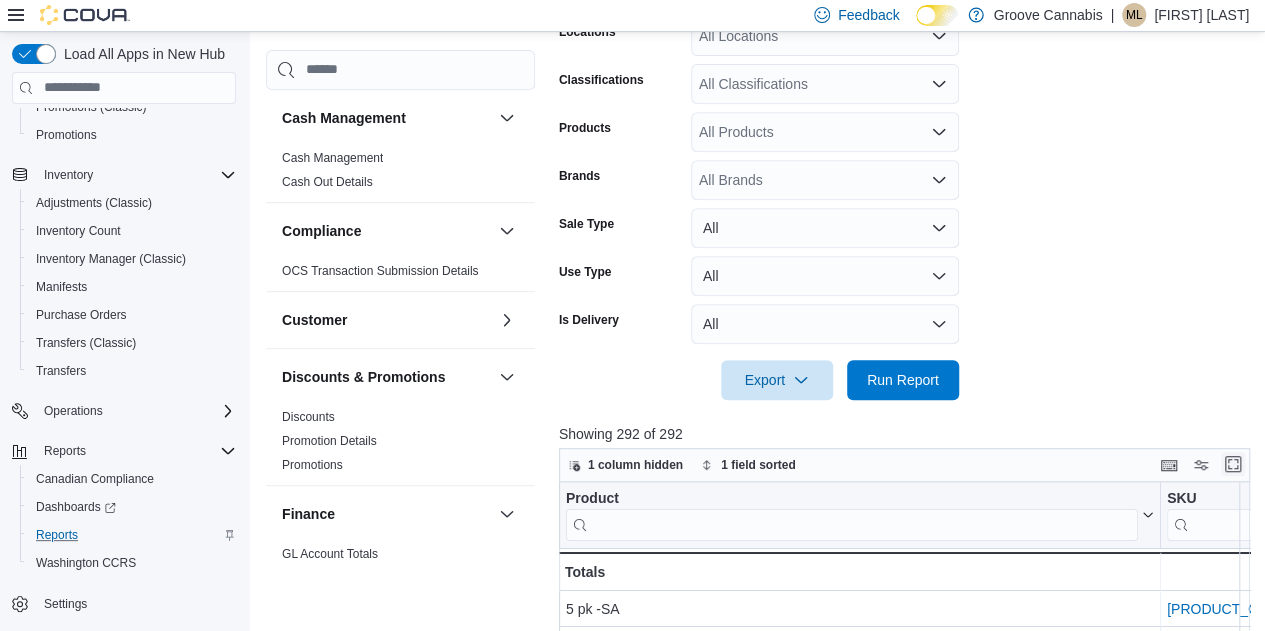 click at bounding box center [1233, 464] 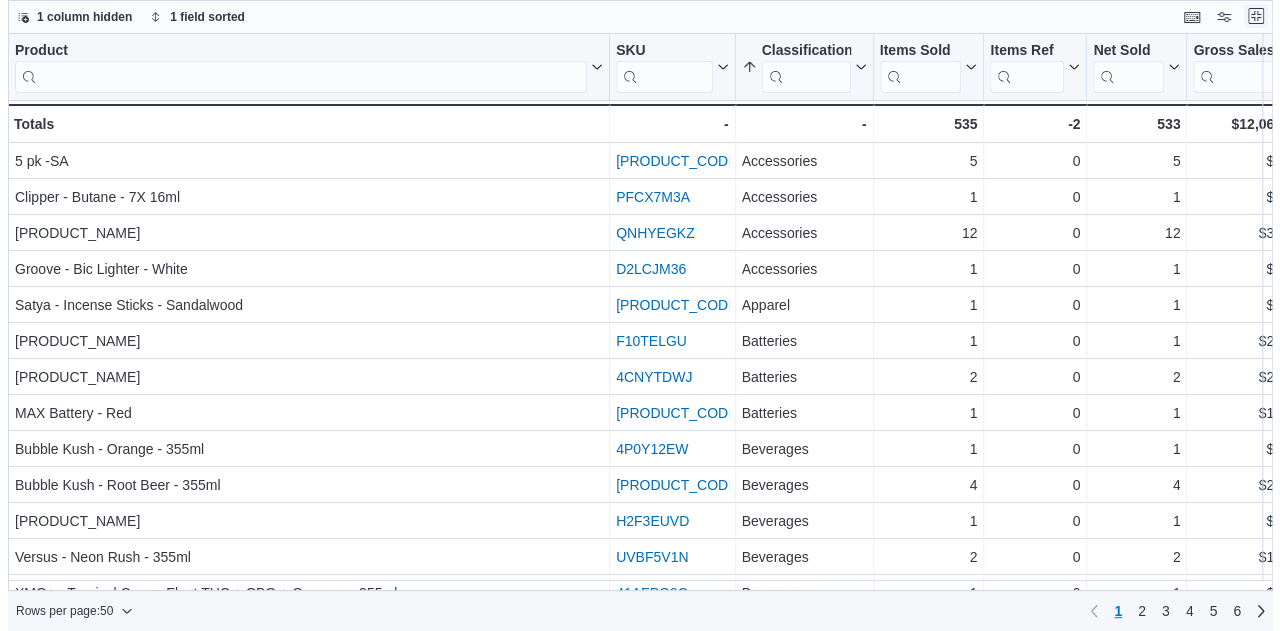 scroll, scrollTop: 0, scrollLeft: 0, axis: both 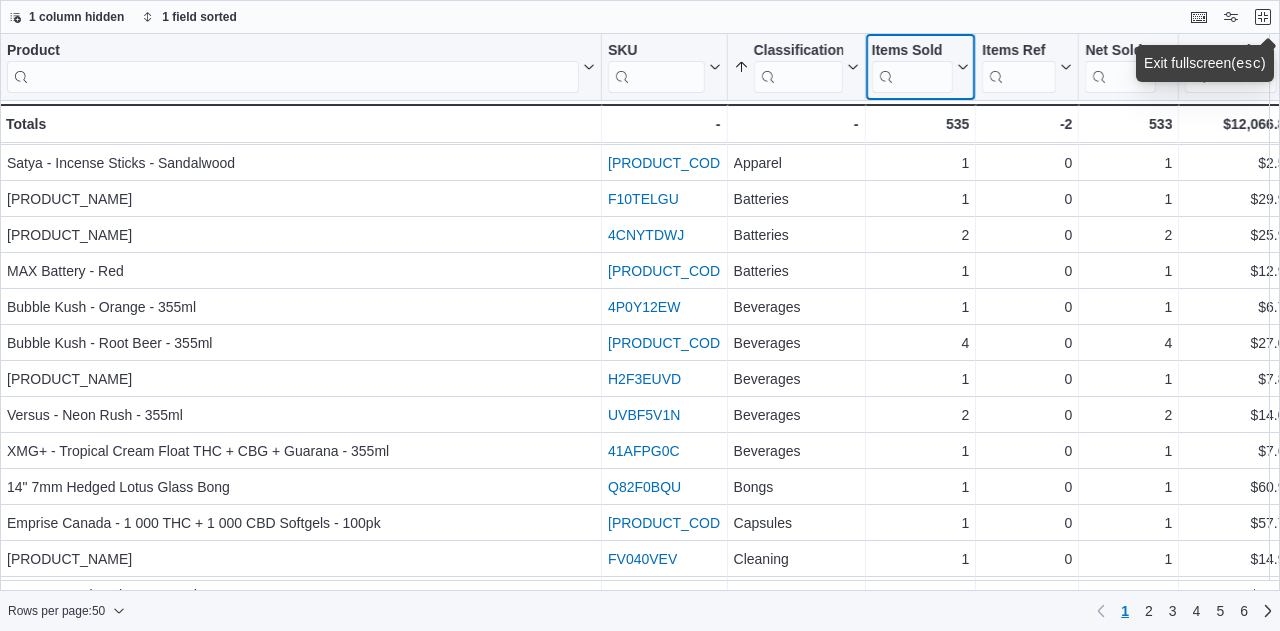click 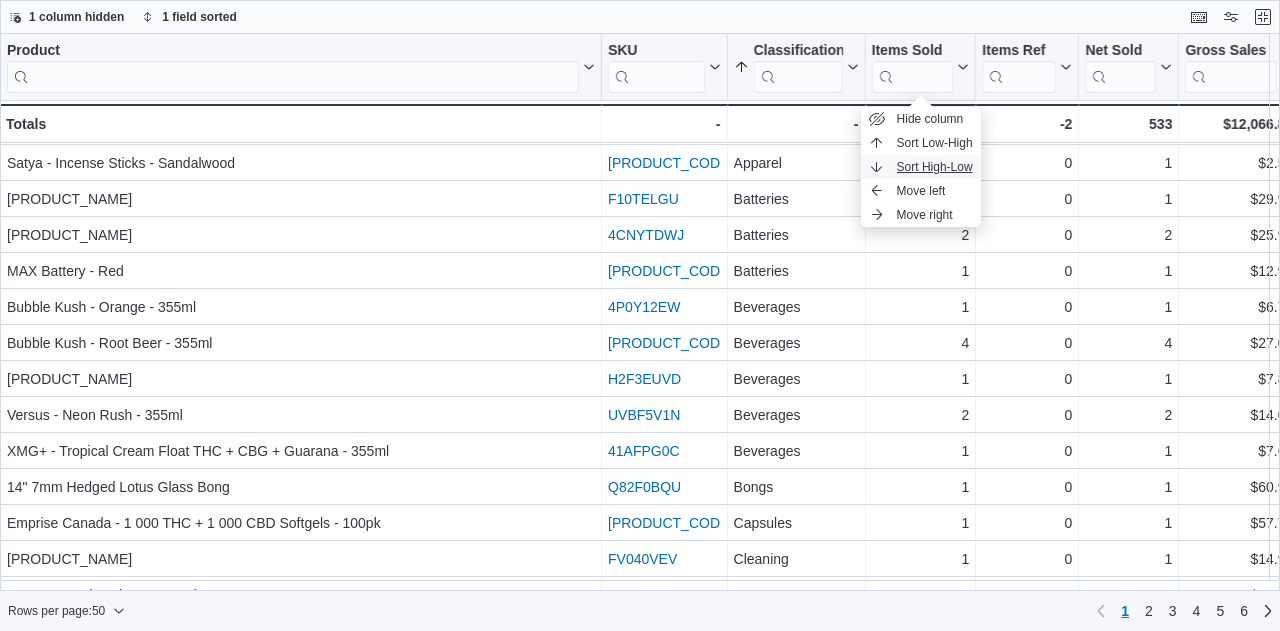 click on "Sort High-Low" at bounding box center [935, 167] 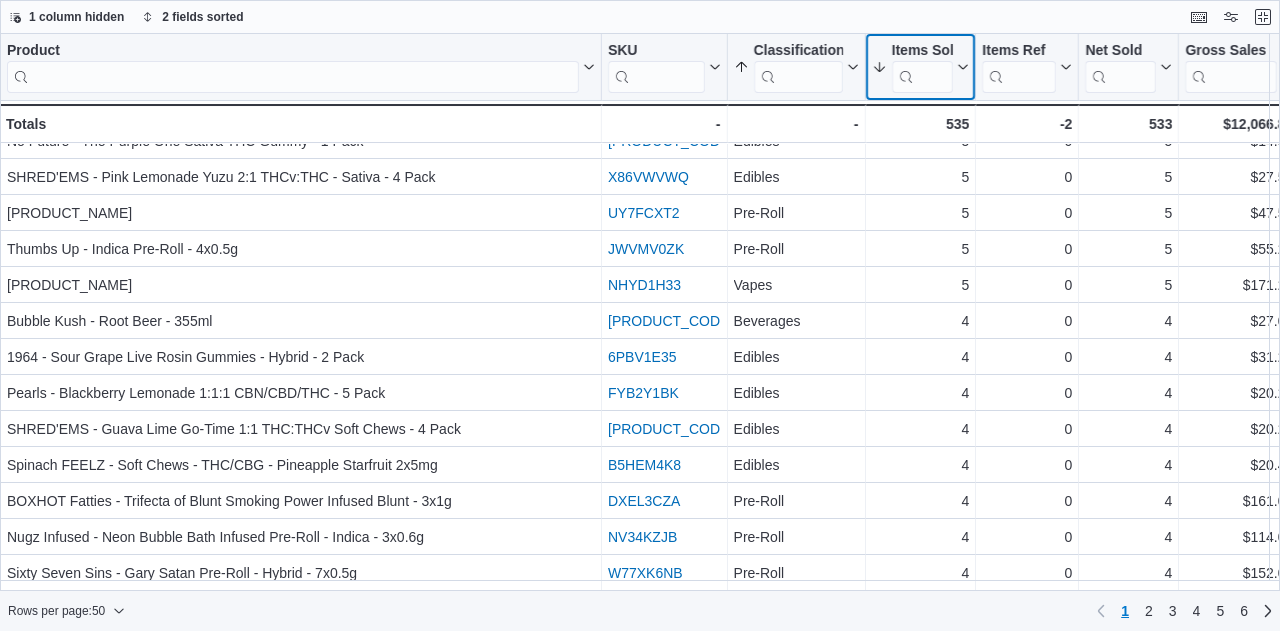 scroll, scrollTop: 597, scrollLeft: 0, axis: vertical 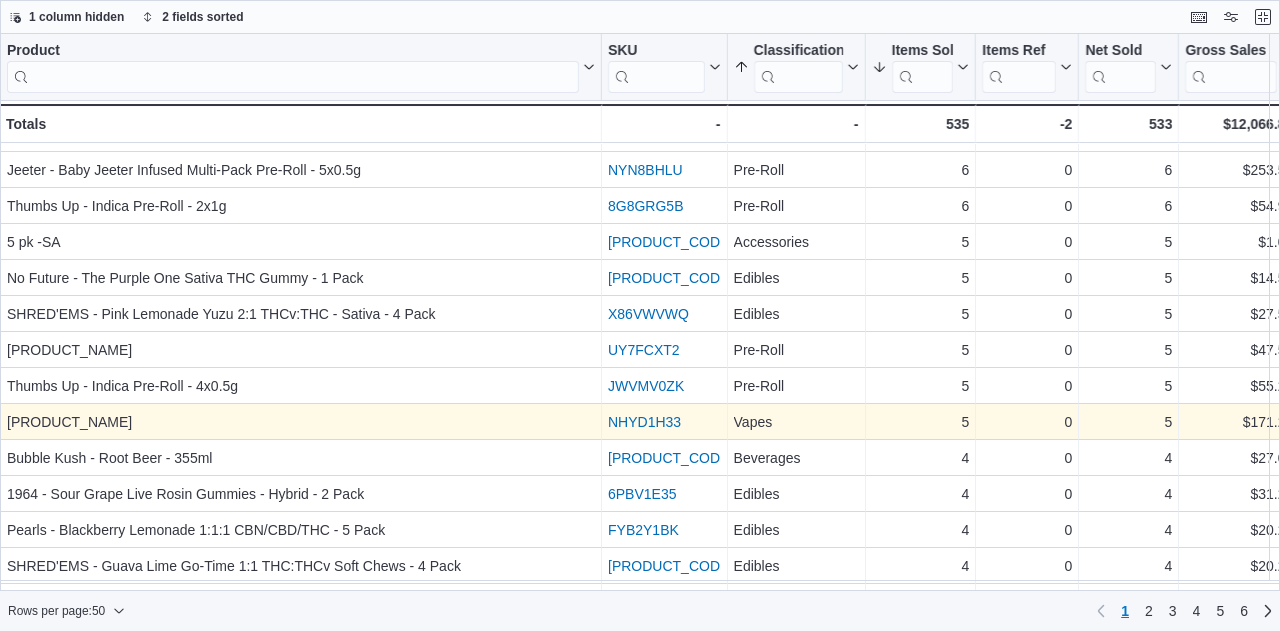 click on "NHYD1H33" at bounding box center [644, 422] 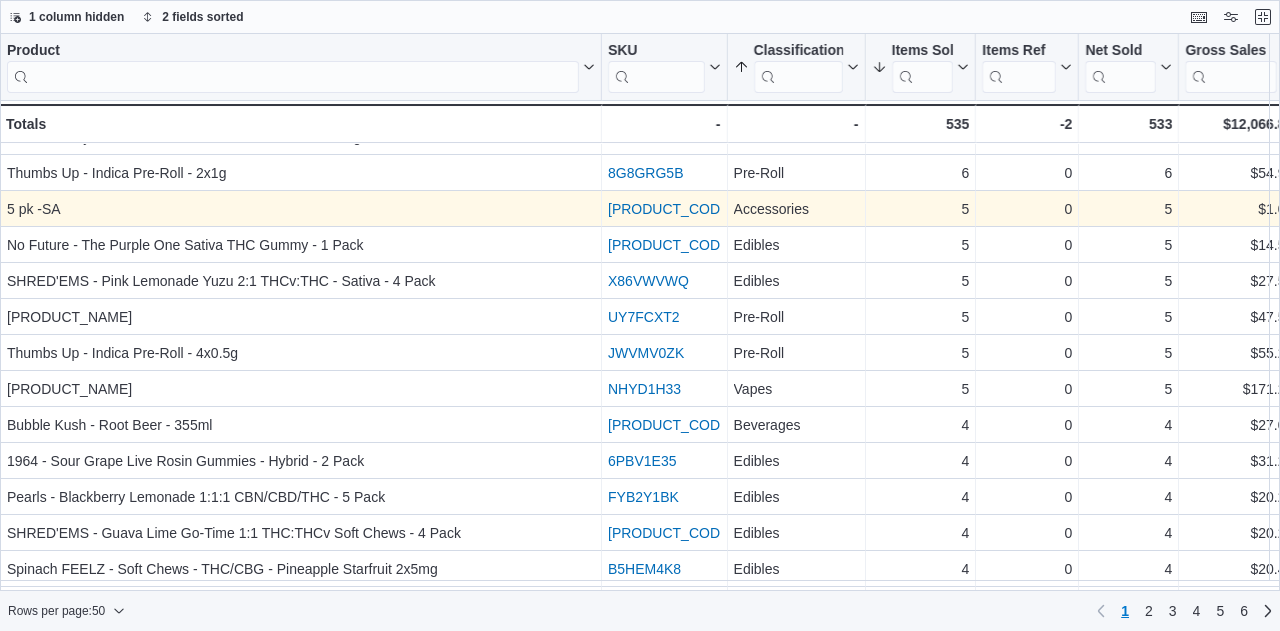 scroll, scrollTop: 494, scrollLeft: 0, axis: vertical 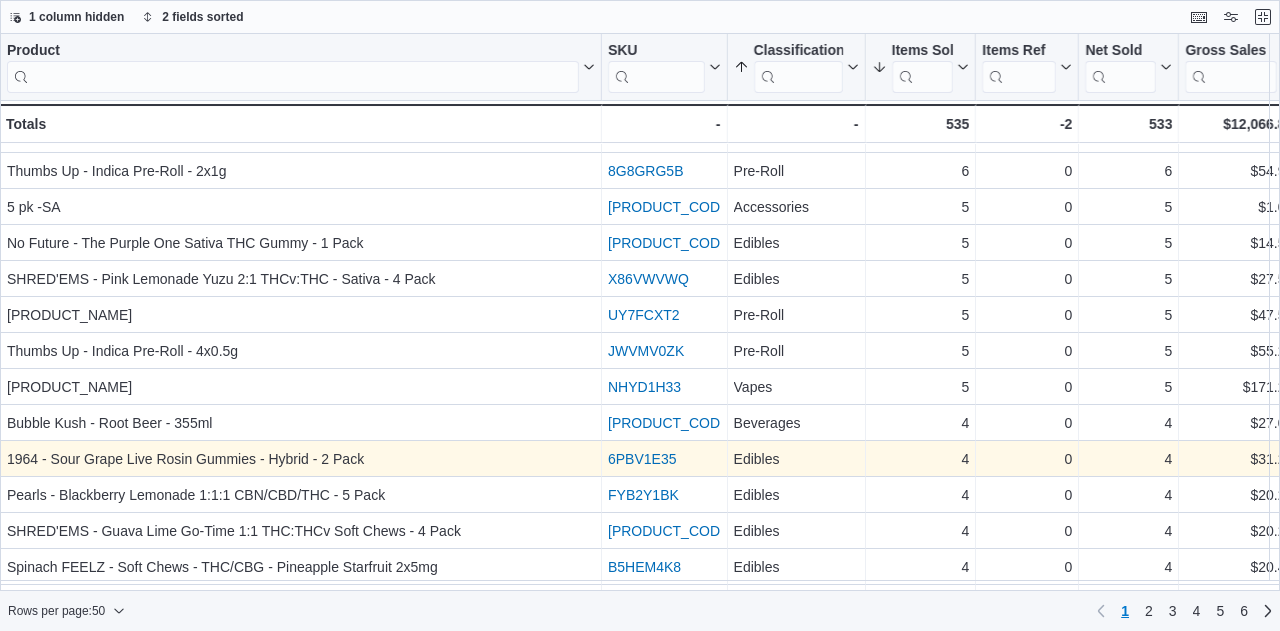 click on "6PBV1E35" at bounding box center (642, 459) 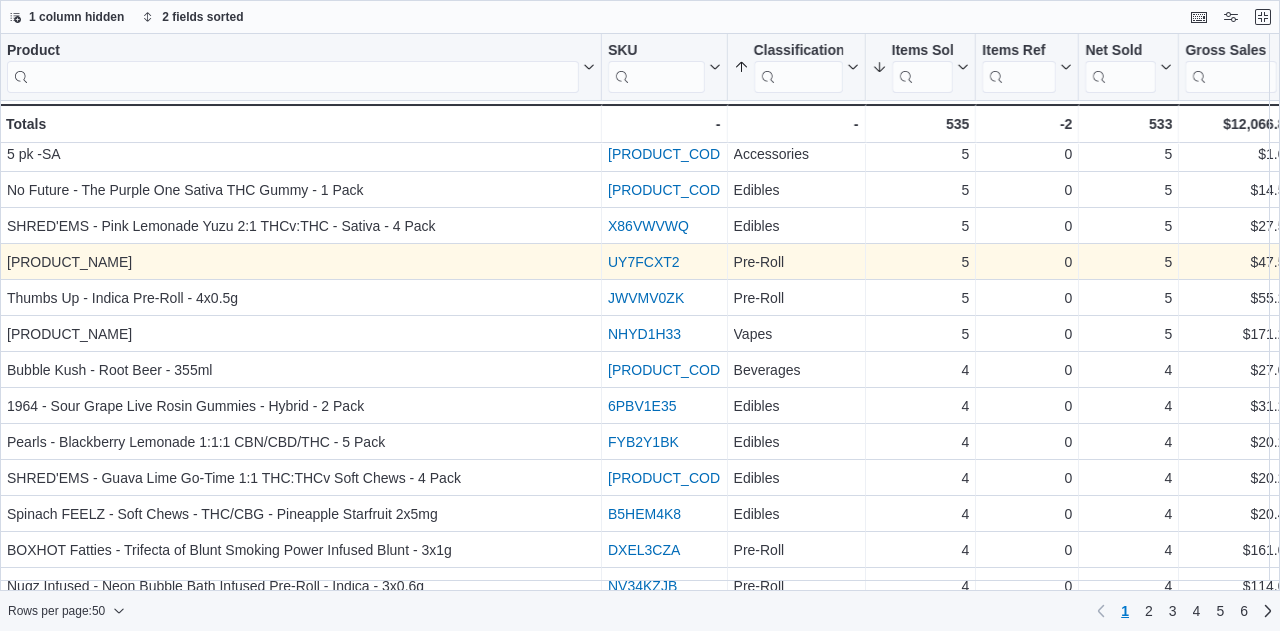 scroll, scrollTop: 548, scrollLeft: 0, axis: vertical 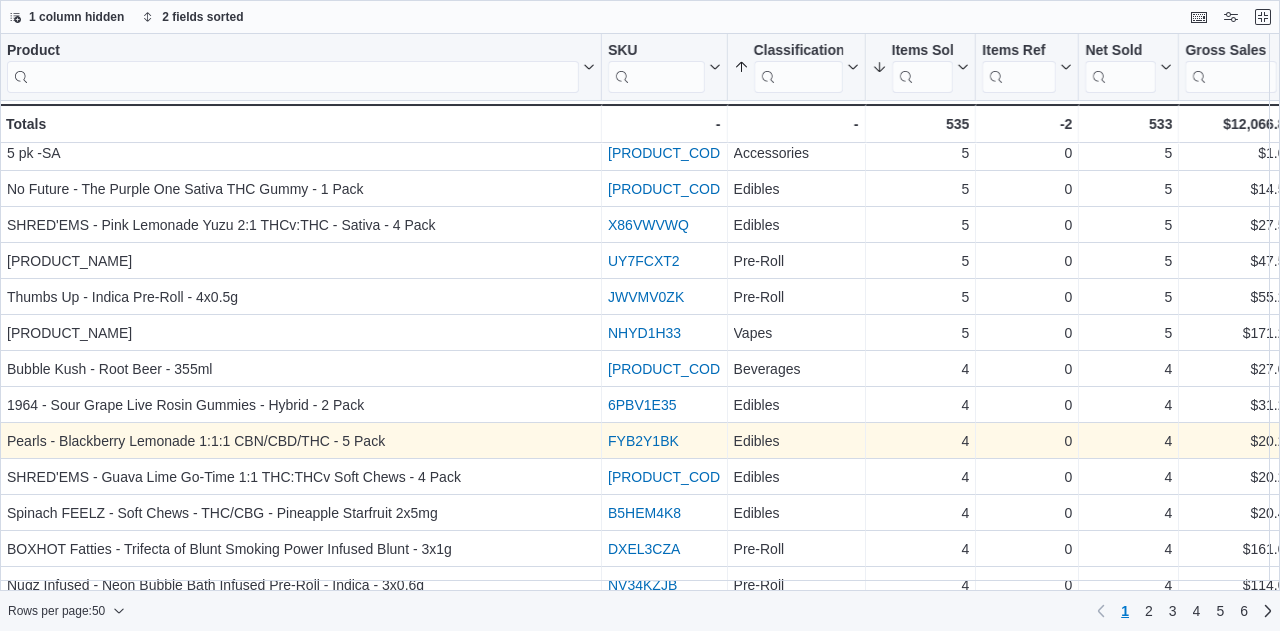 click on "FYB2Y1BK" at bounding box center [643, 441] 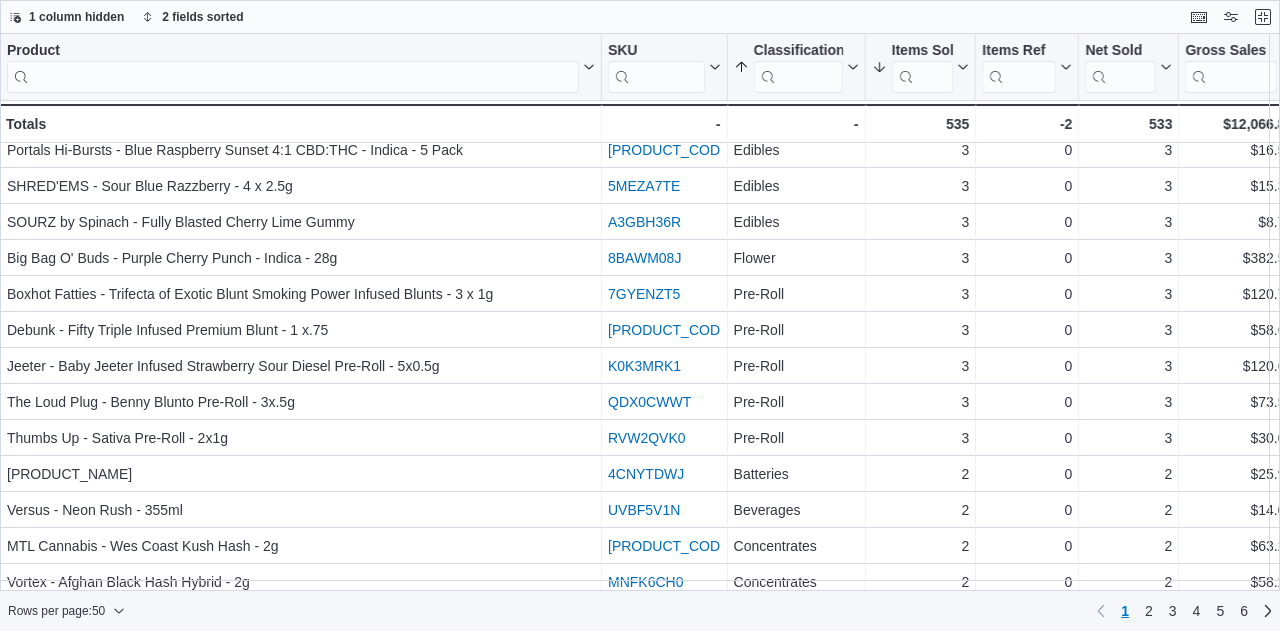 scroll, scrollTop: 1273, scrollLeft: 0, axis: vertical 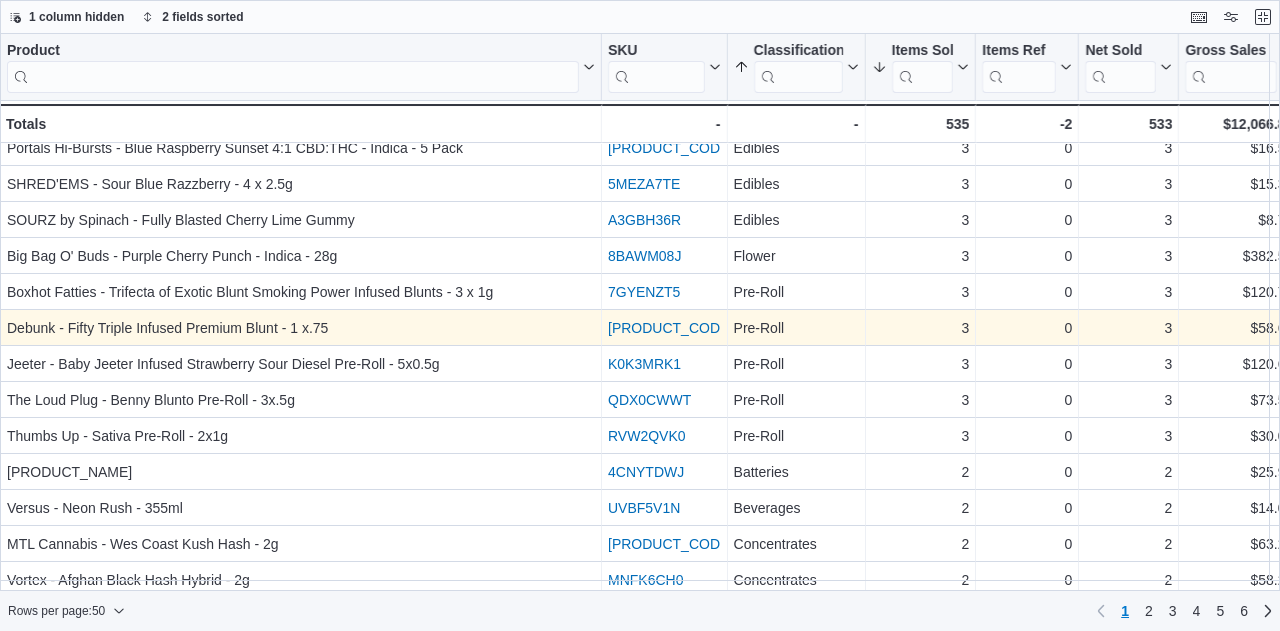 click on "X1TNAG2Y" at bounding box center [670, 328] 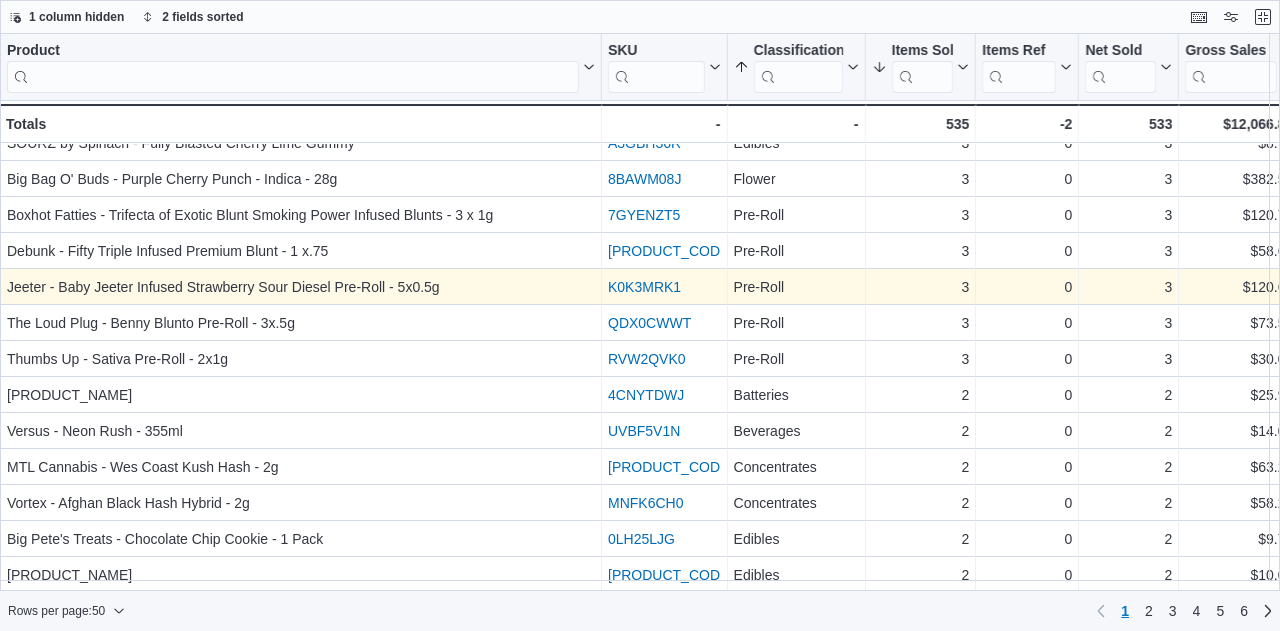scroll, scrollTop: 1361, scrollLeft: 0, axis: vertical 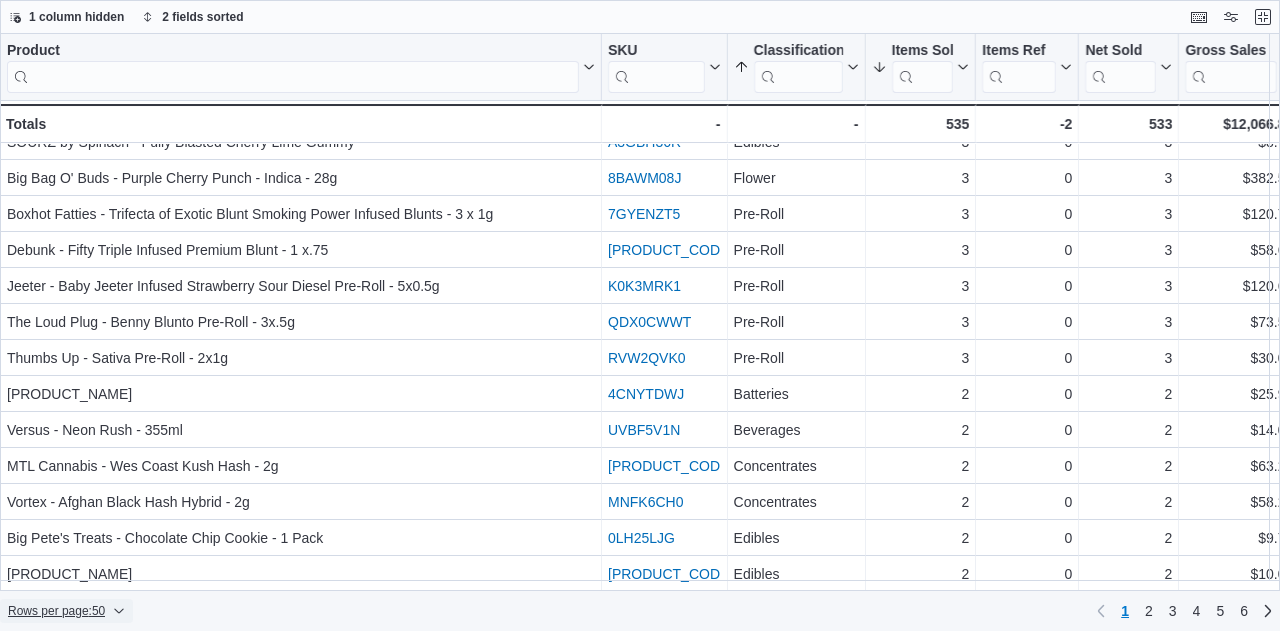 click on "Rows per page :  50" at bounding box center [56, 611] 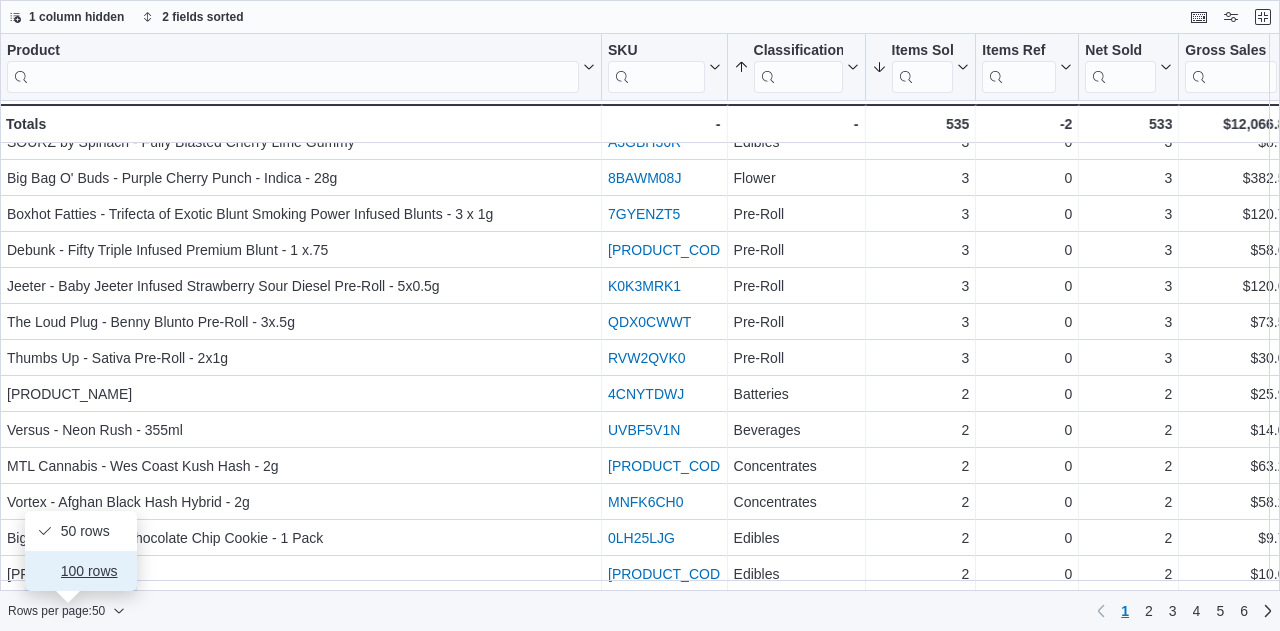 click on "100 rows" at bounding box center [93, 571] 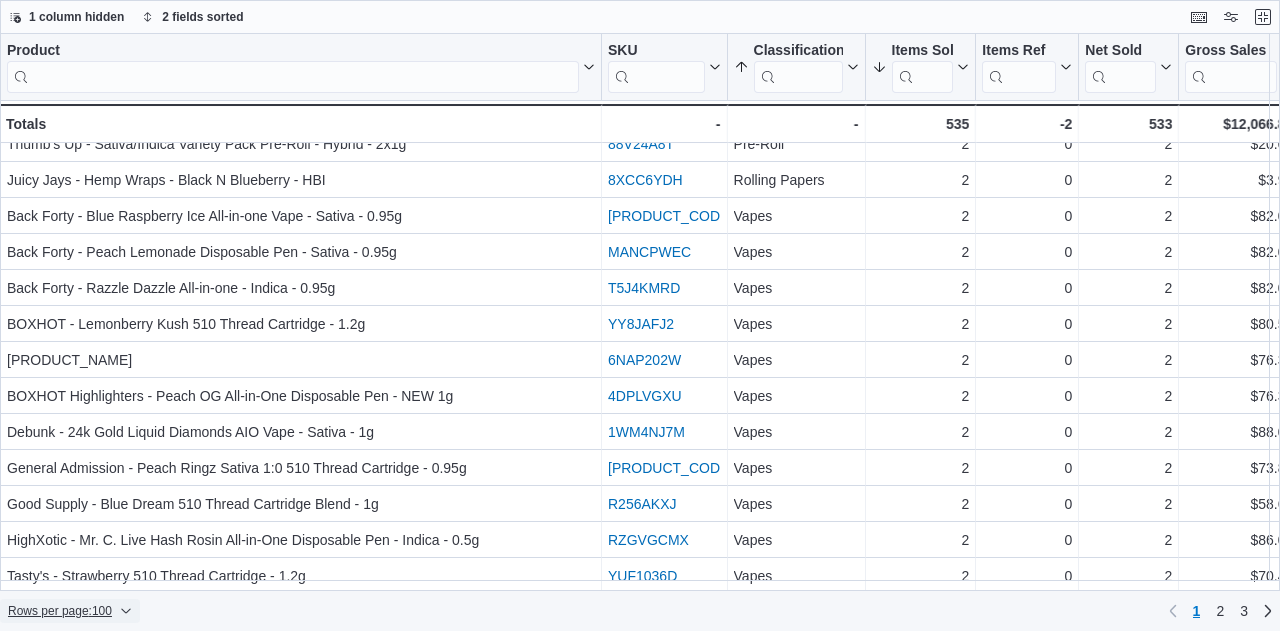 scroll, scrollTop: 3161, scrollLeft: 0, axis: vertical 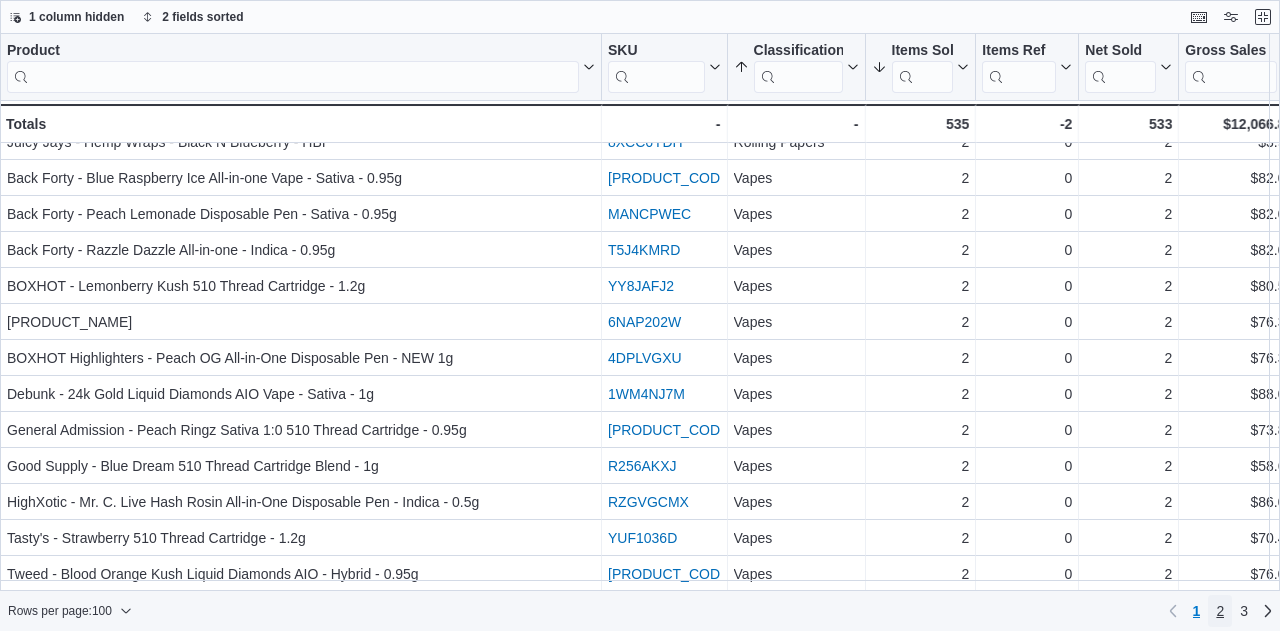 click on "2" at bounding box center (1220, 611) 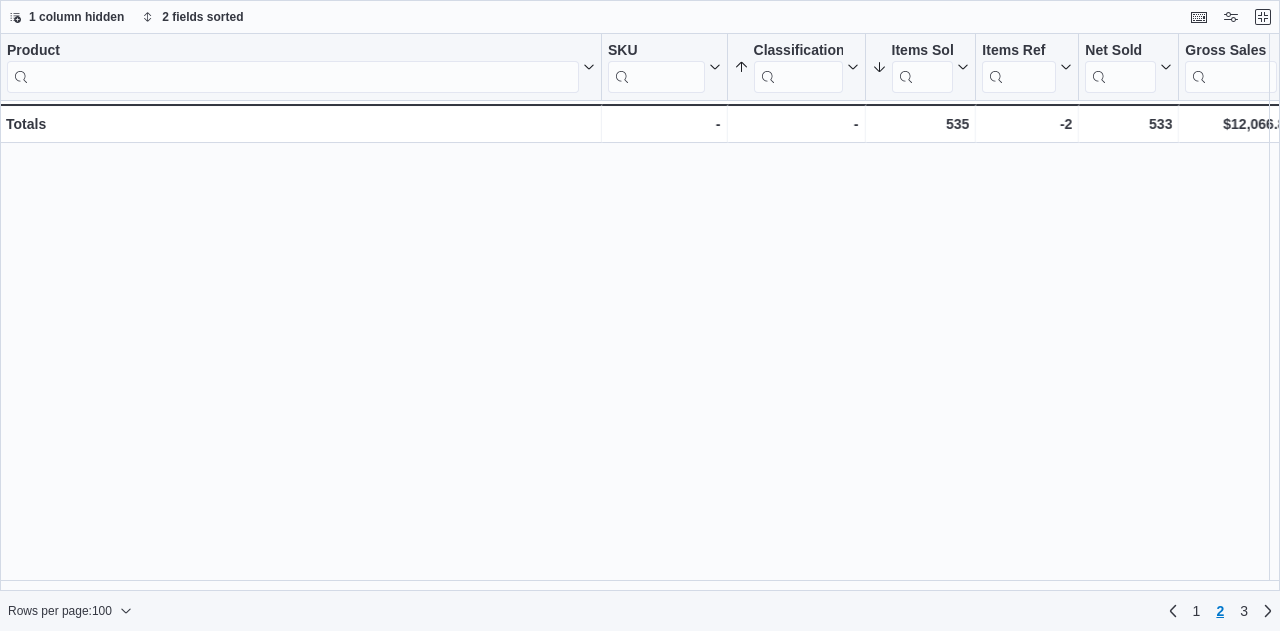 scroll, scrollTop: 0, scrollLeft: 0, axis: both 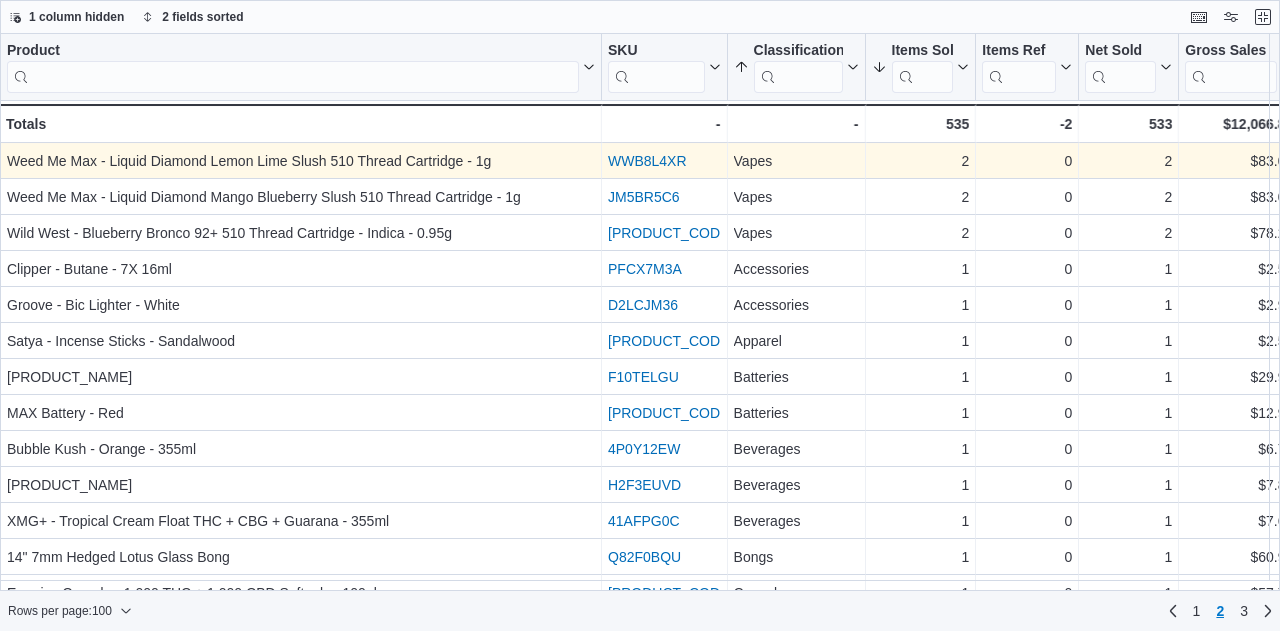 click on "WWB8L4XR" at bounding box center [647, 161] 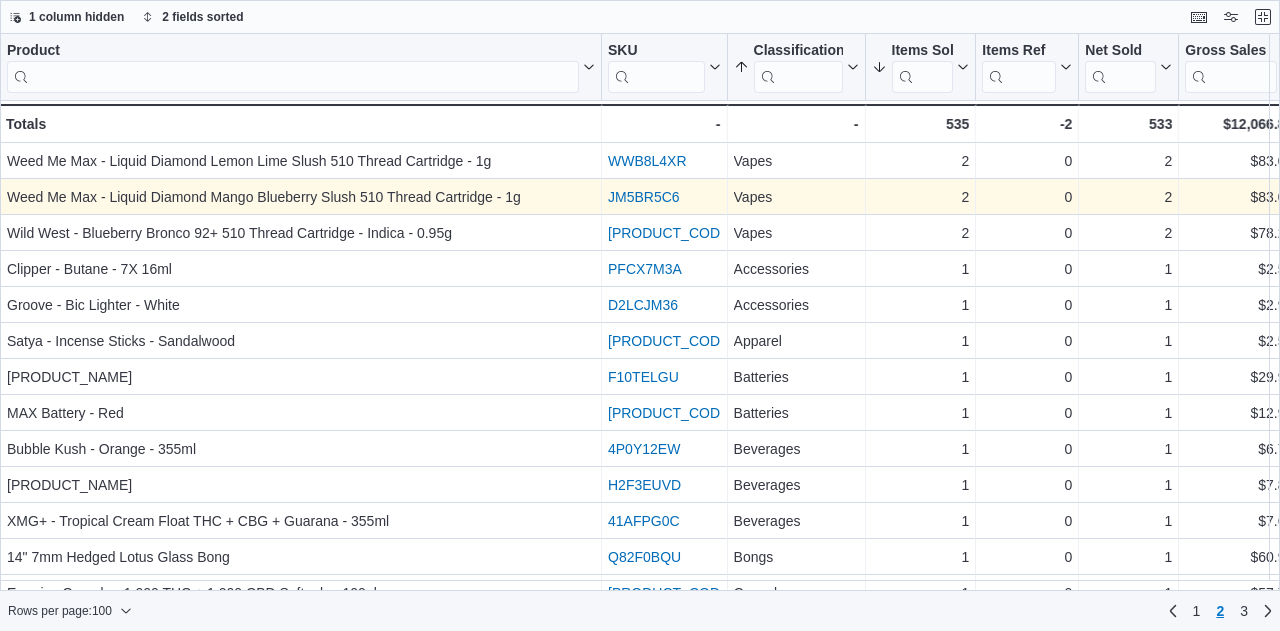 click on "JM5BR5C6" at bounding box center [644, 197] 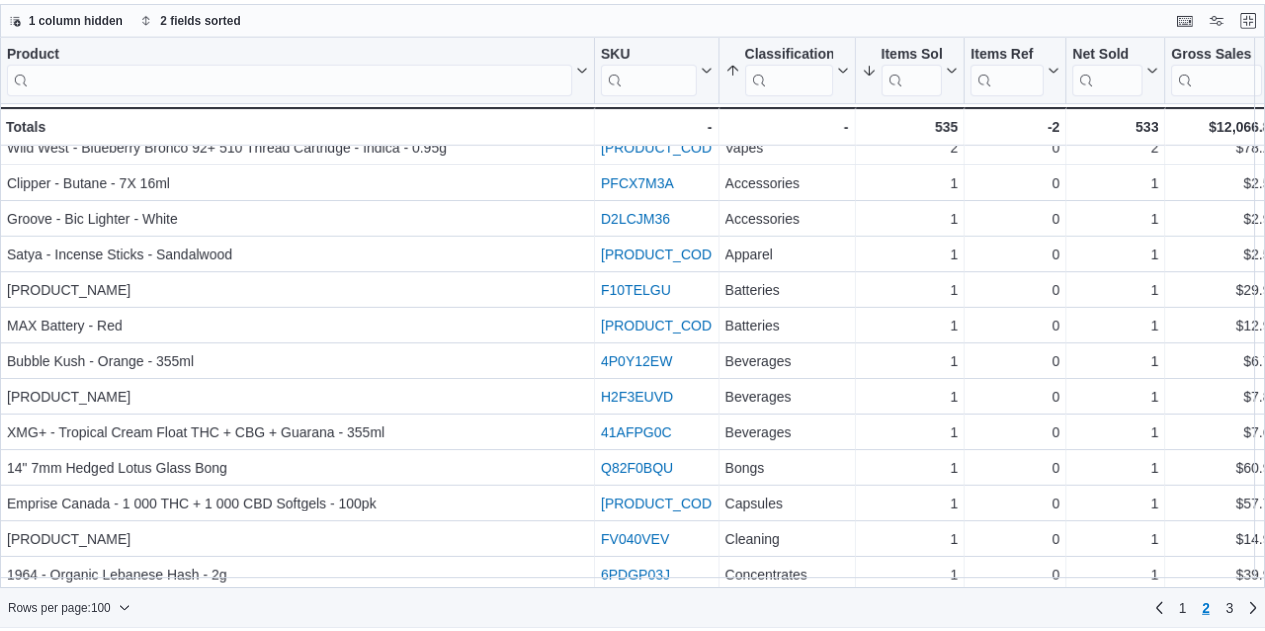 scroll, scrollTop: 0, scrollLeft: 0, axis: both 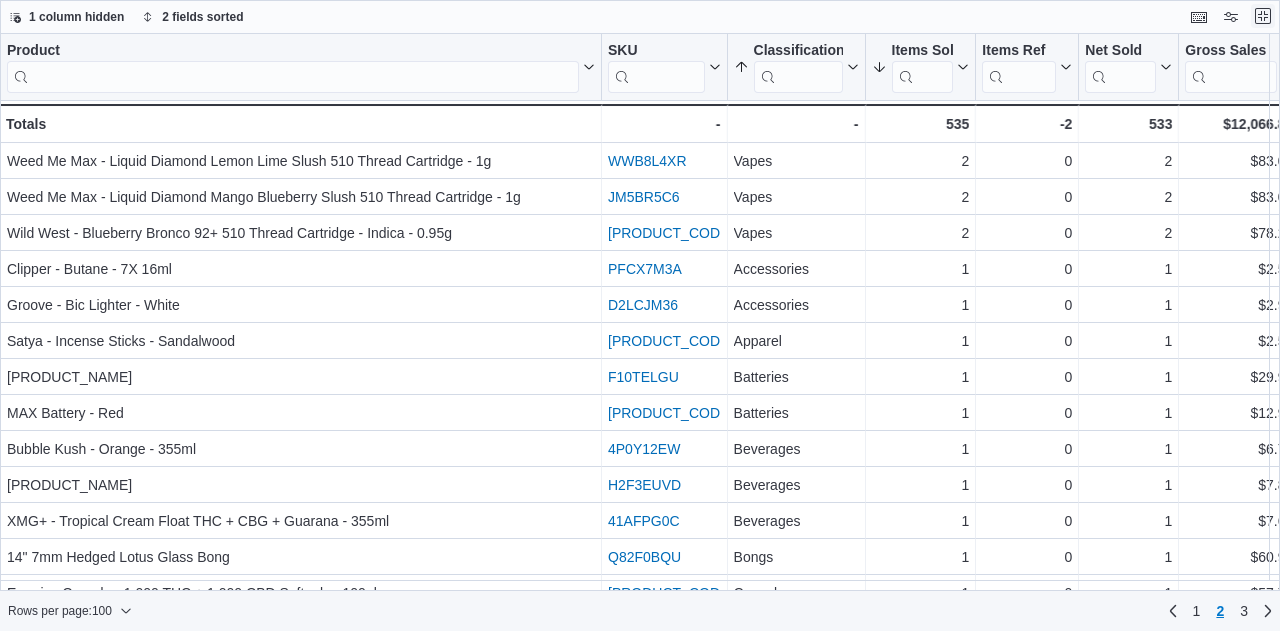 click at bounding box center [1263, 16] 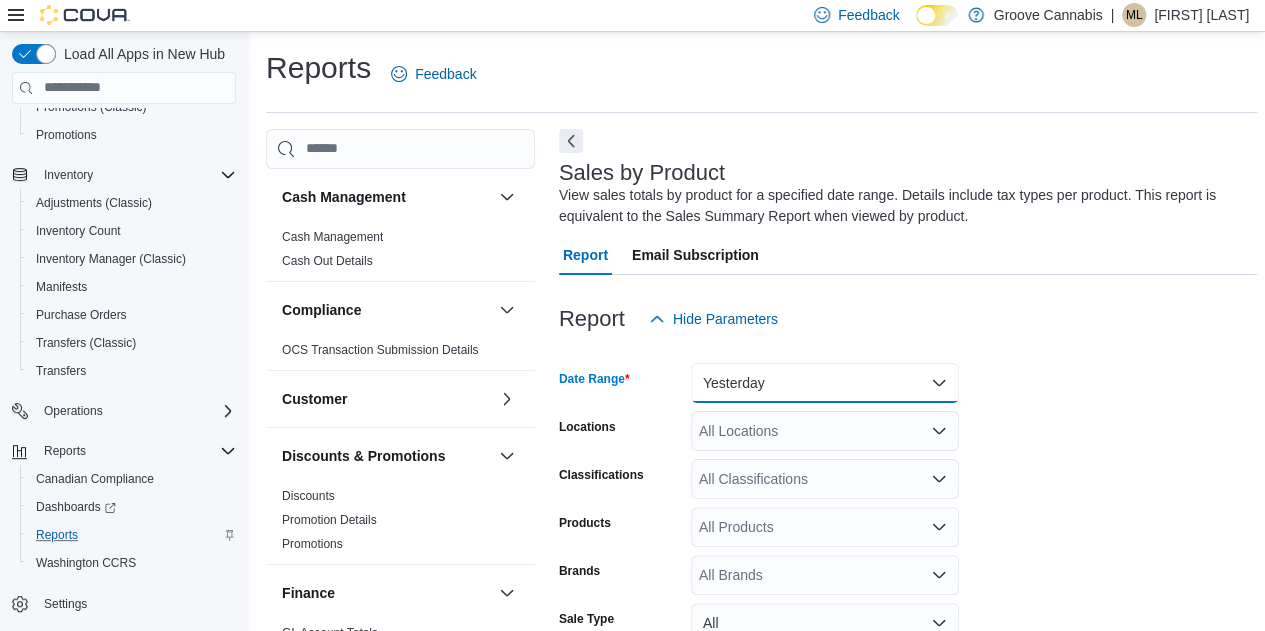 click on "Yesterday" at bounding box center (825, 383) 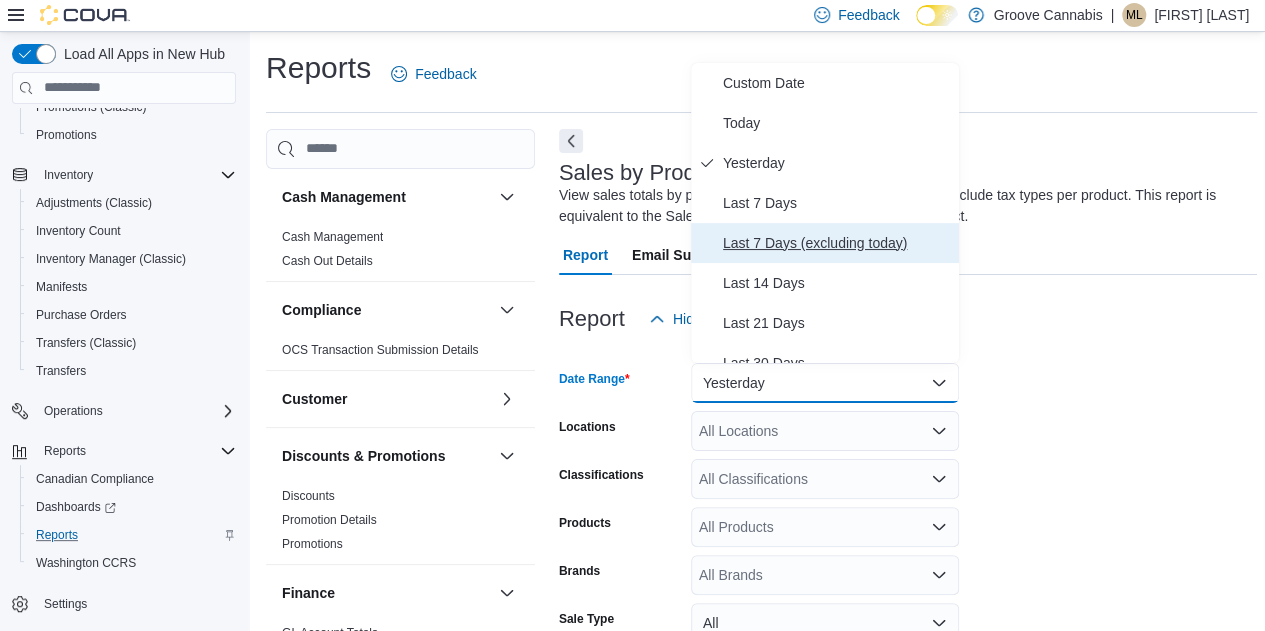 click on "Last 7 Days (excluding today)" at bounding box center (837, 243) 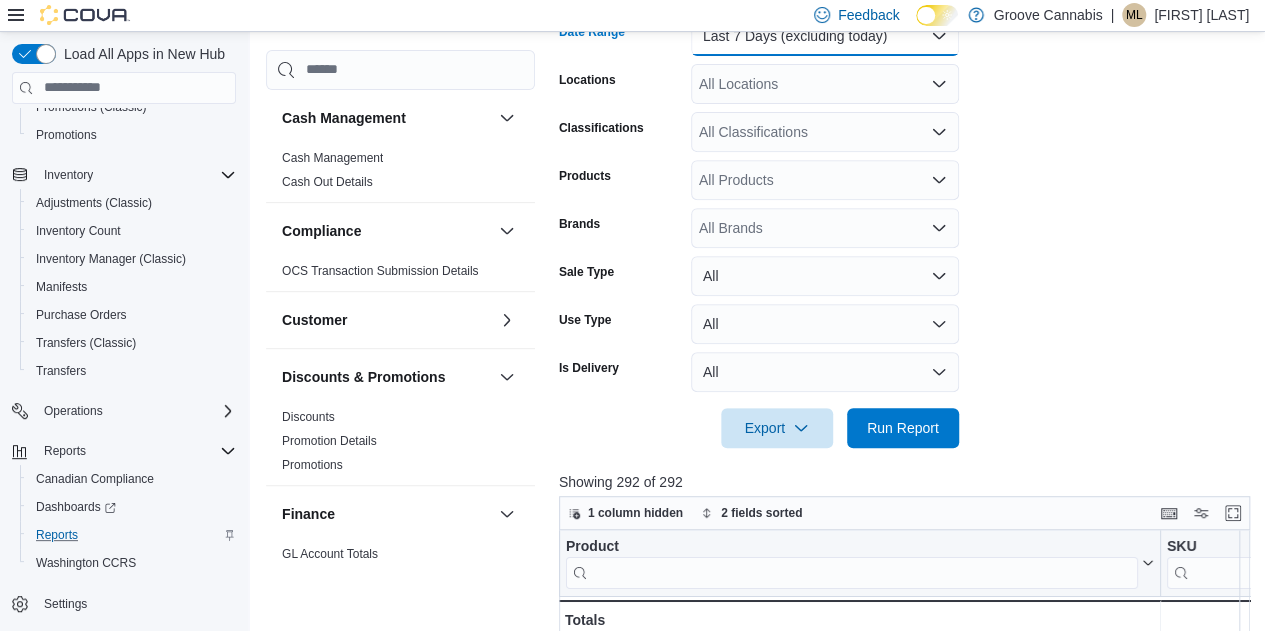 scroll, scrollTop: 383, scrollLeft: 0, axis: vertical 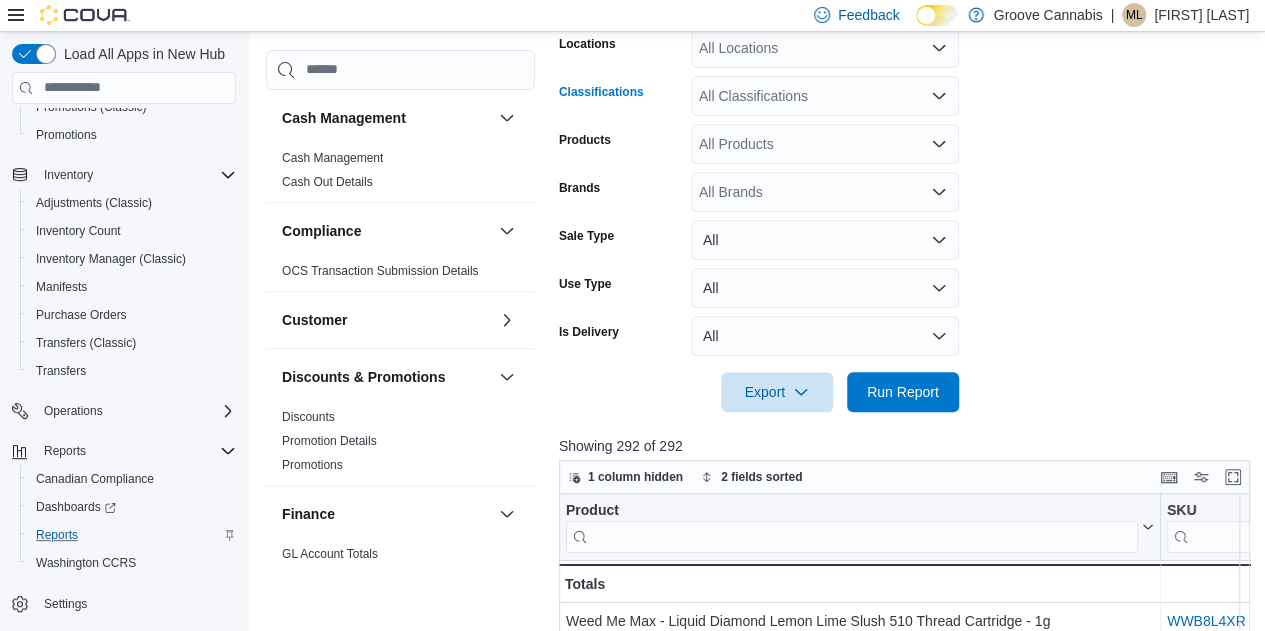 click on "All Classifications" at bounding box center [825, 96] 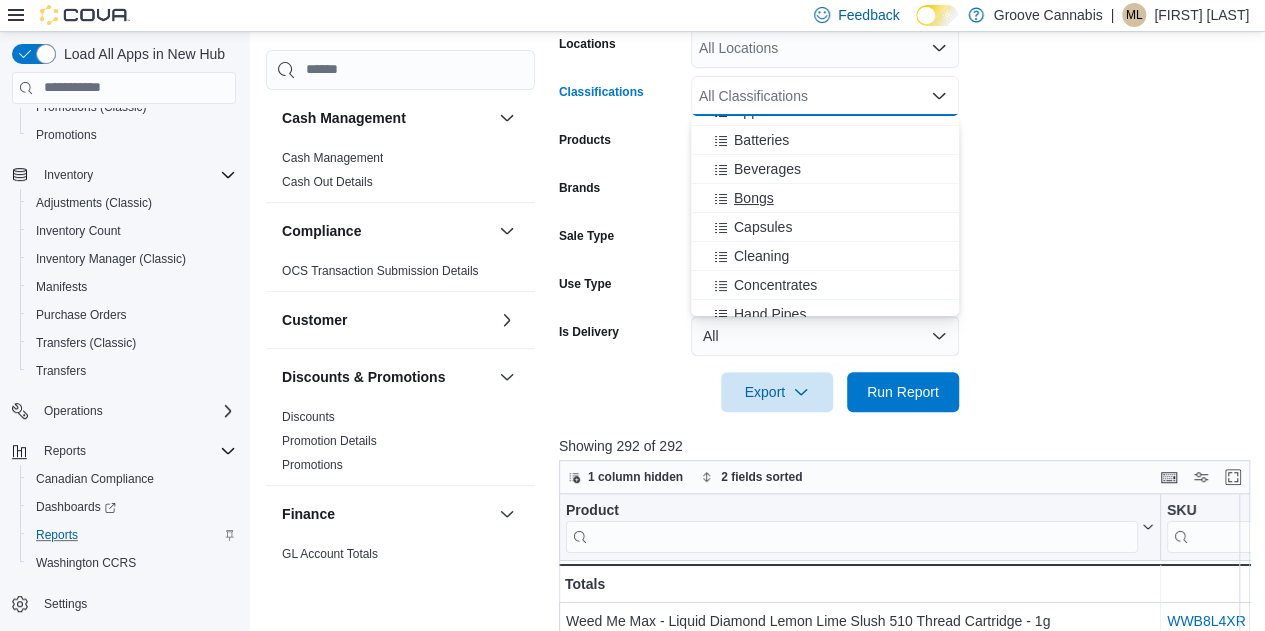 scroll, scrollTop: 79, scrollLeft: 0, axis: vertical 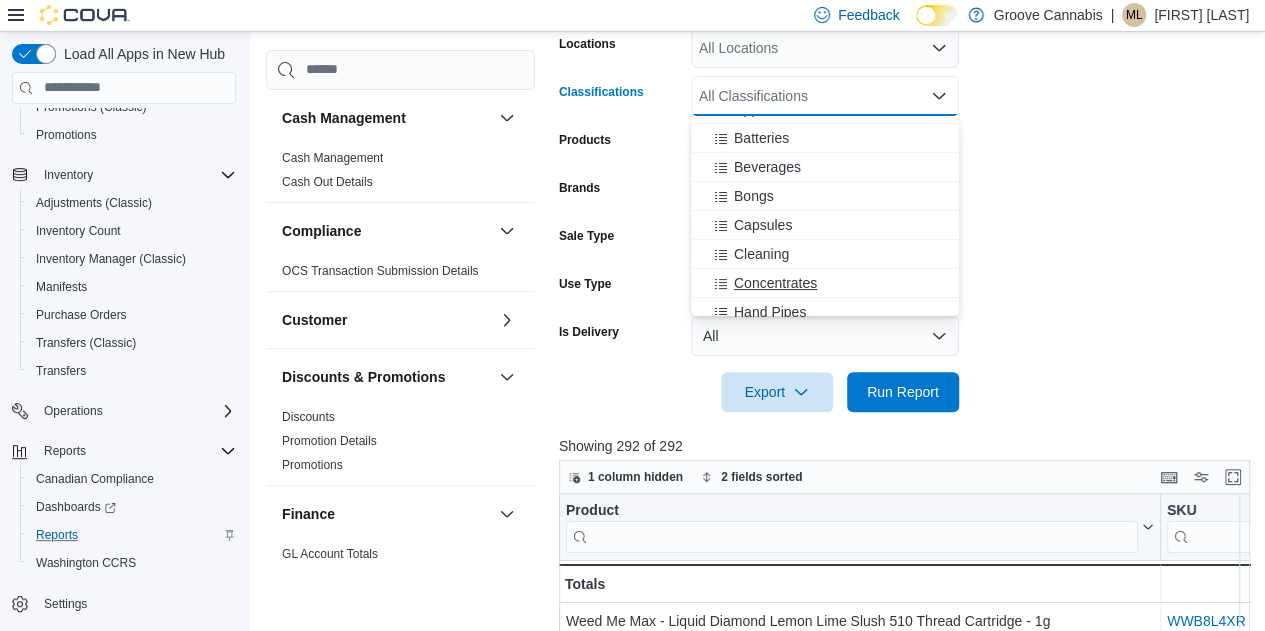 click on "Concentrates" at bounding box center [775, 283] 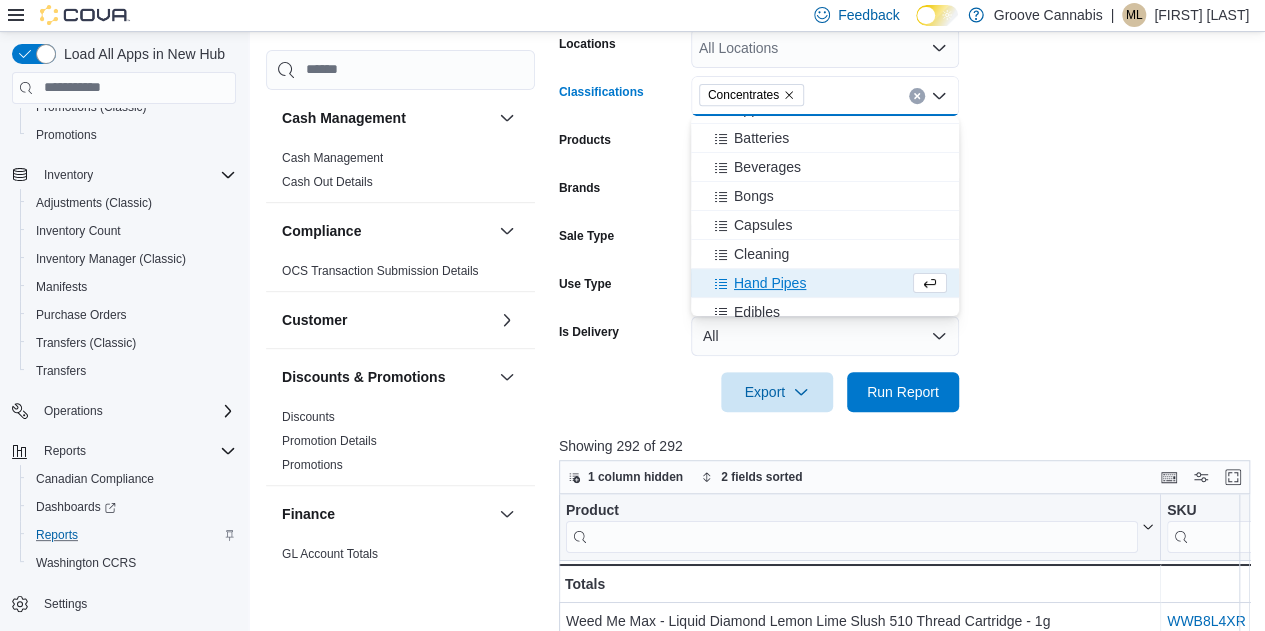 click on "Date Range Last 7 Days (excluding today) Locations All Locations Classifications Concentrates Combo box. Selected. Concentrates. Press Backspace to delete Concentrates. Combo box input. All Classifications. Type some text or, to display a list of choices, press Down Arrow. To exit the list of choices, press Escape. Products All Products Brands All Brands Sale Type All Use Type All Is Delivery All Export  Run Report" at bounding box center [908, 184] 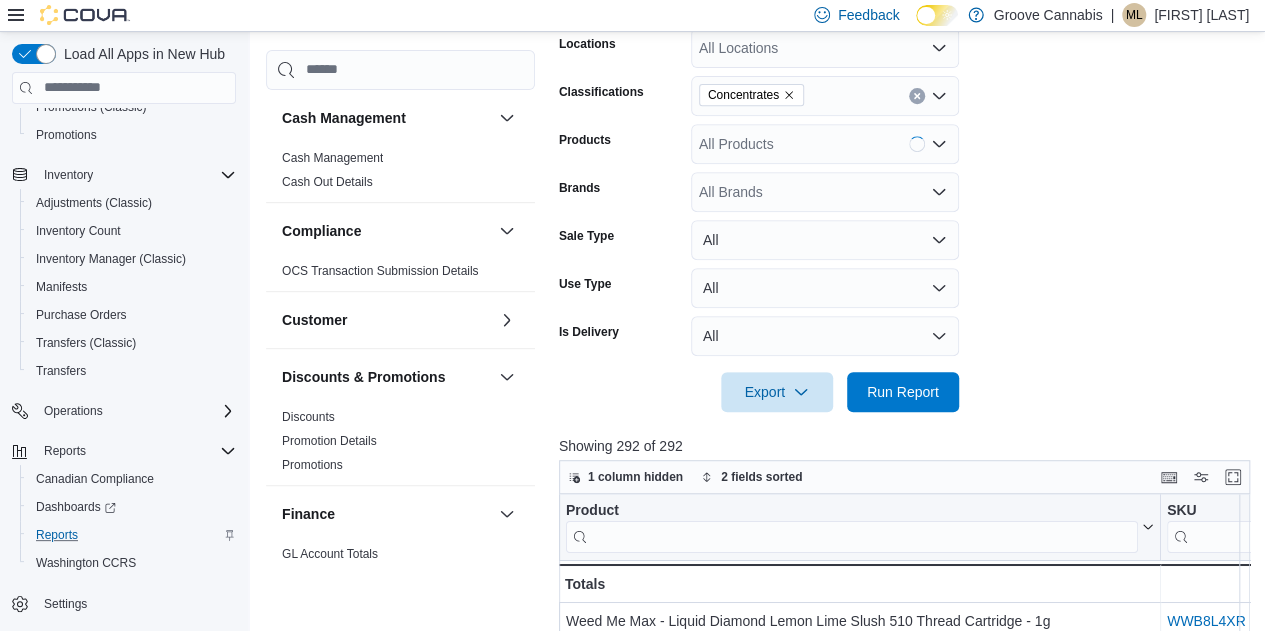 scroll, scrollTop: 732, scrollLeft: 0, axis: vertical 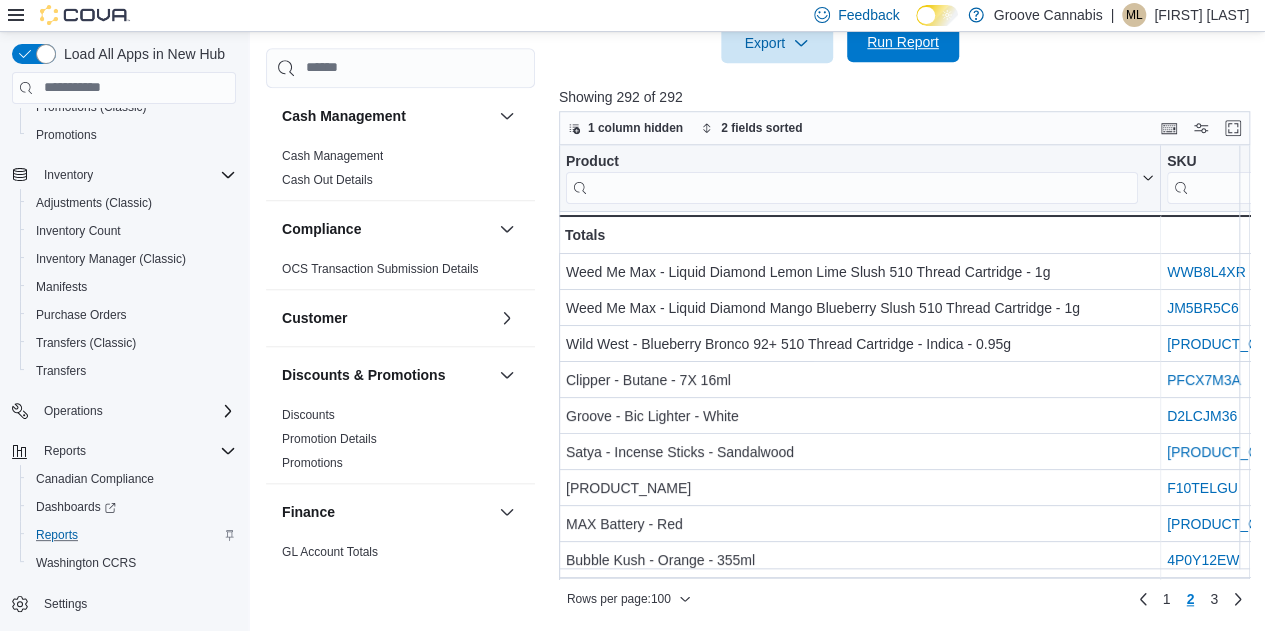 click on "Run Report" at bounding box center [903, 42] 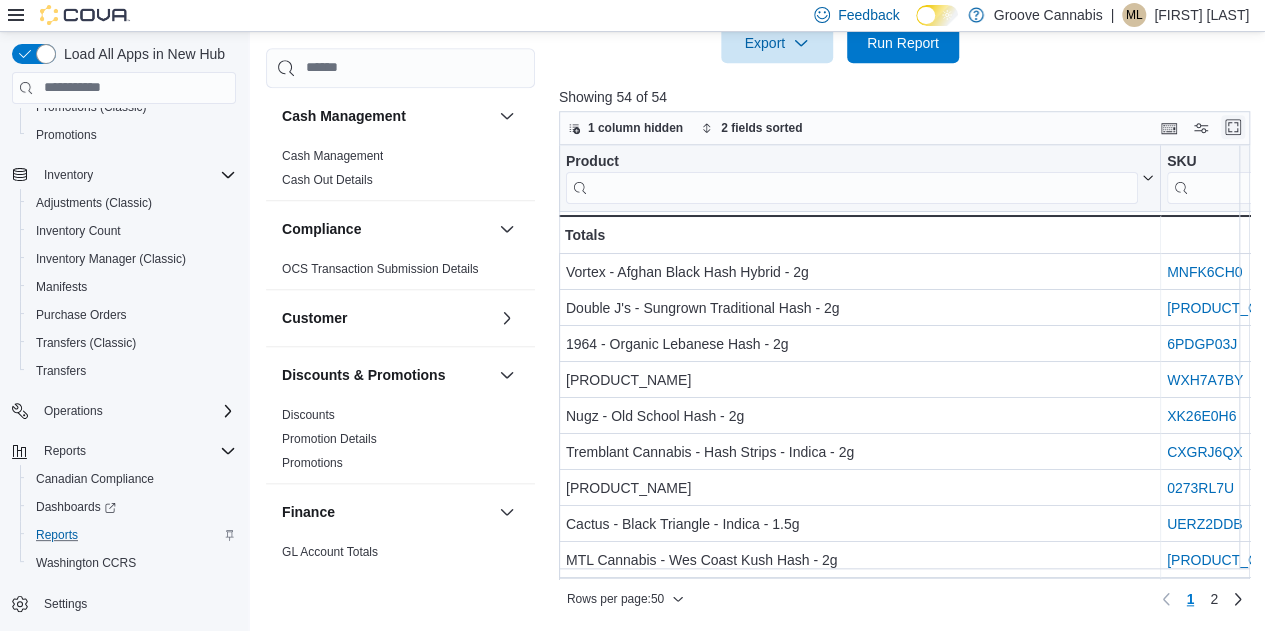 click at bounding box center (1233, 127) 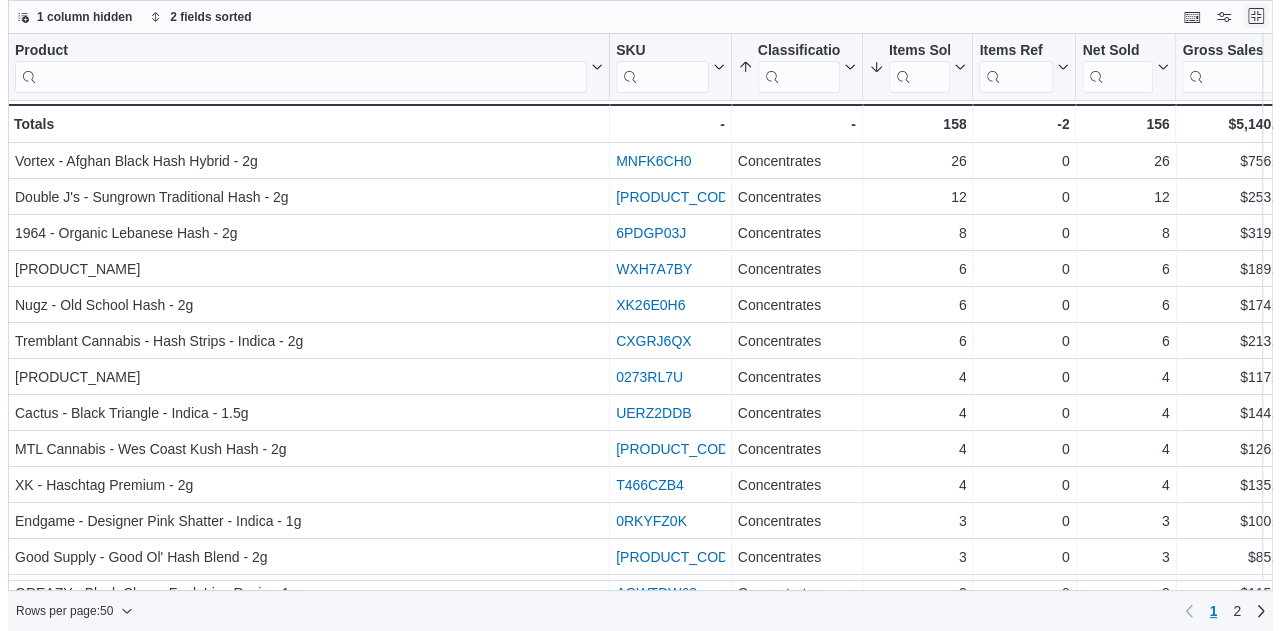 scroll, scrollTop: 0, scrollLeft: 0, axis: both 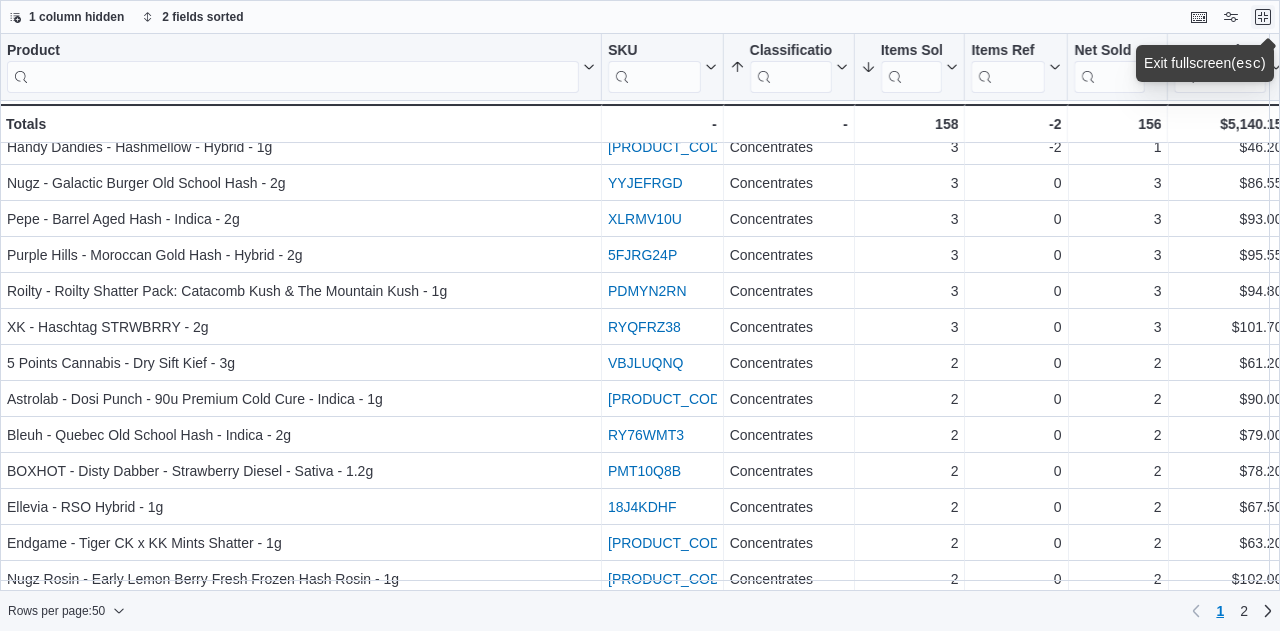 type 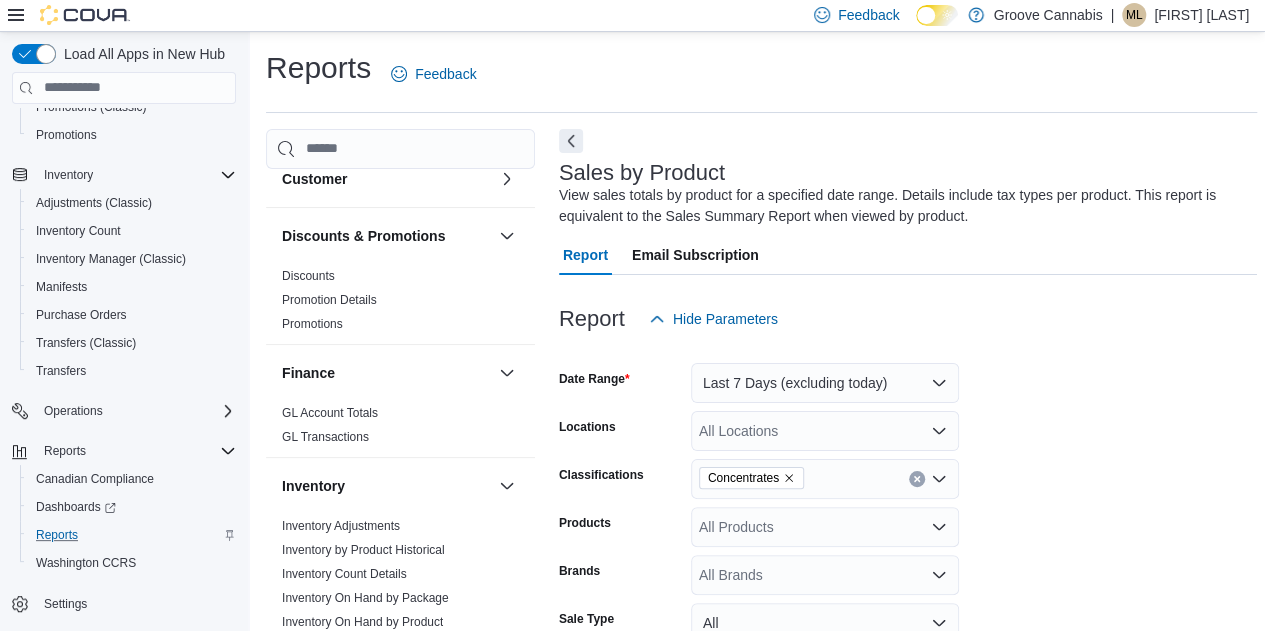 scroll, scrollTop: 222, scrollLeft: 0, axis: vertical 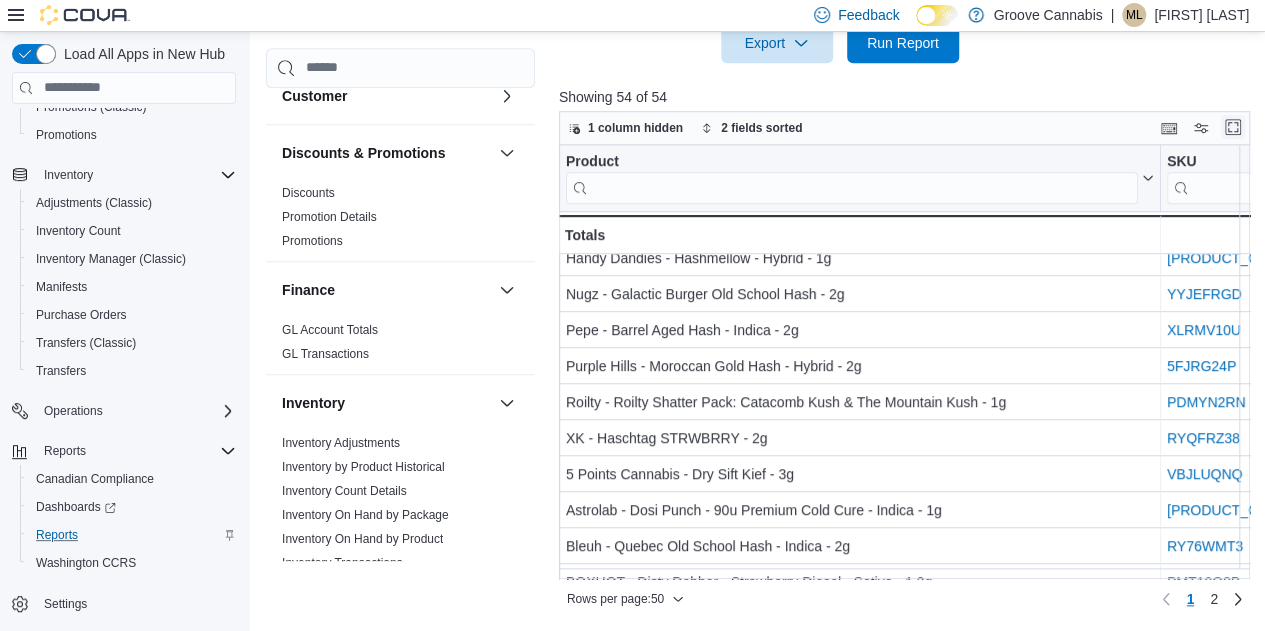 click at bounding box center [1233, 127] 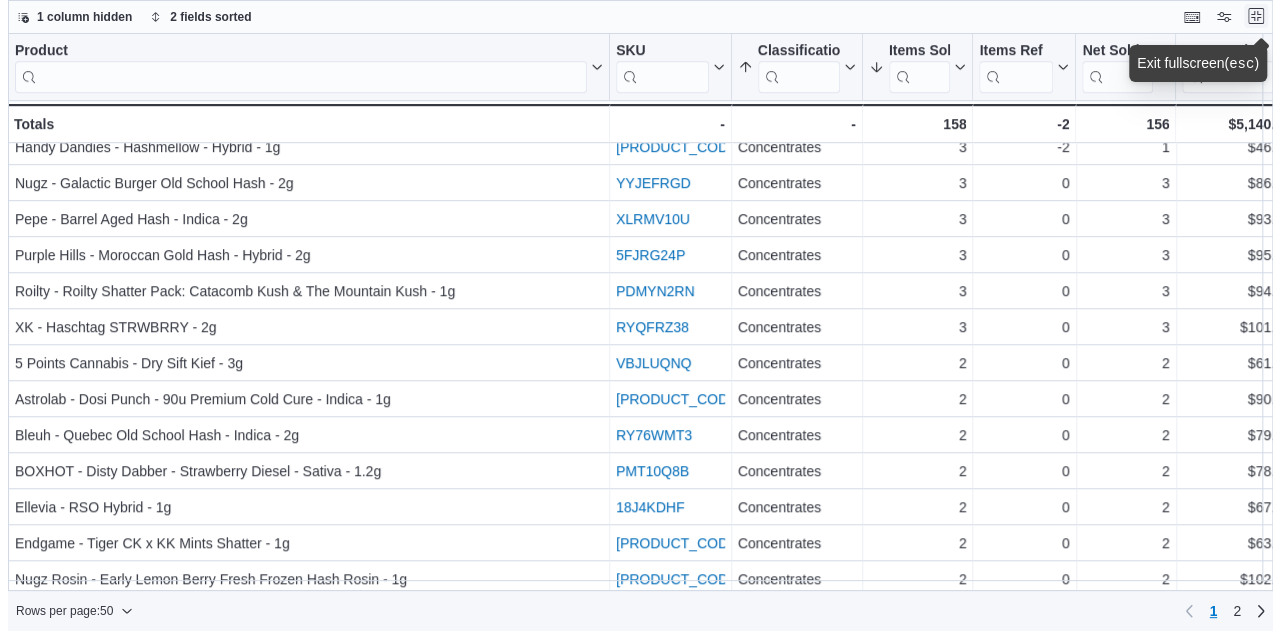 scroll, scrollTop: 0, scrollLeft: 0, axis: both 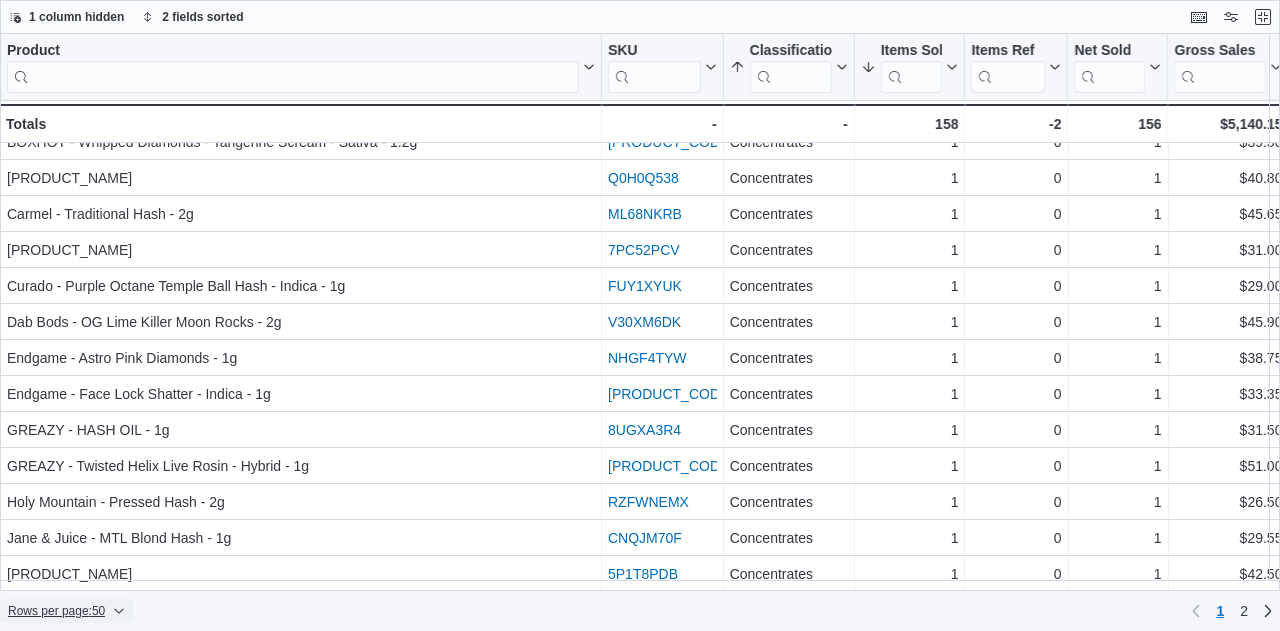 click on "Rows per page :  50" at bounding box center (56, 611) 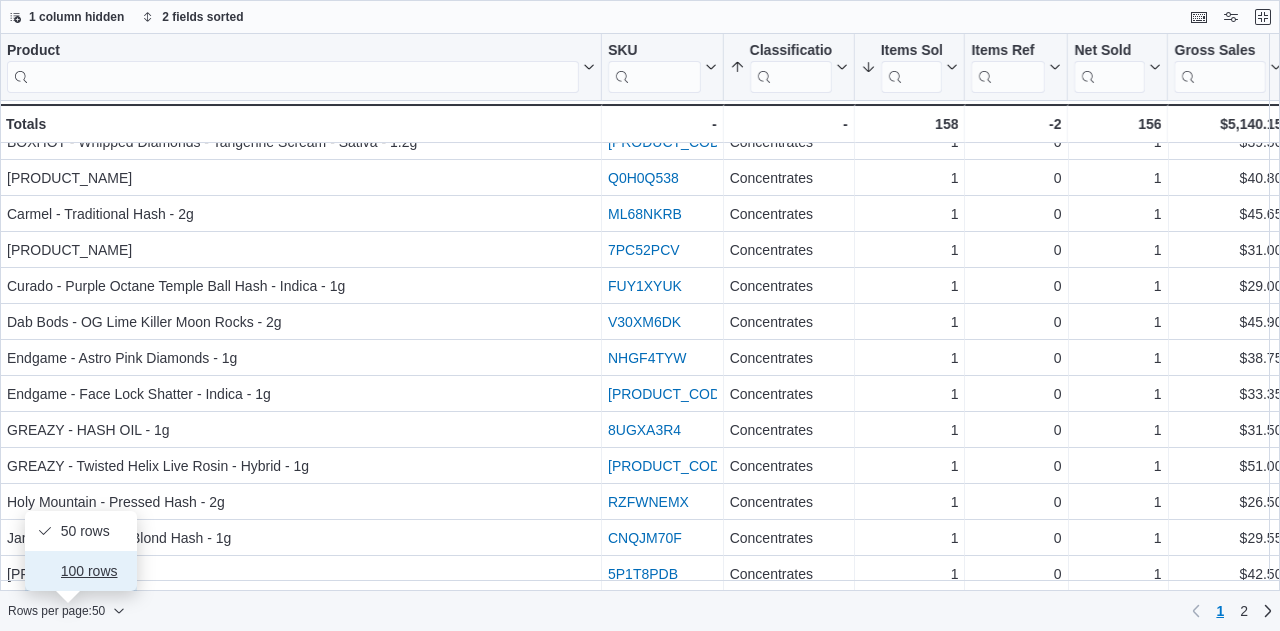 click on "100 rows" at bounding box center (93, 571) 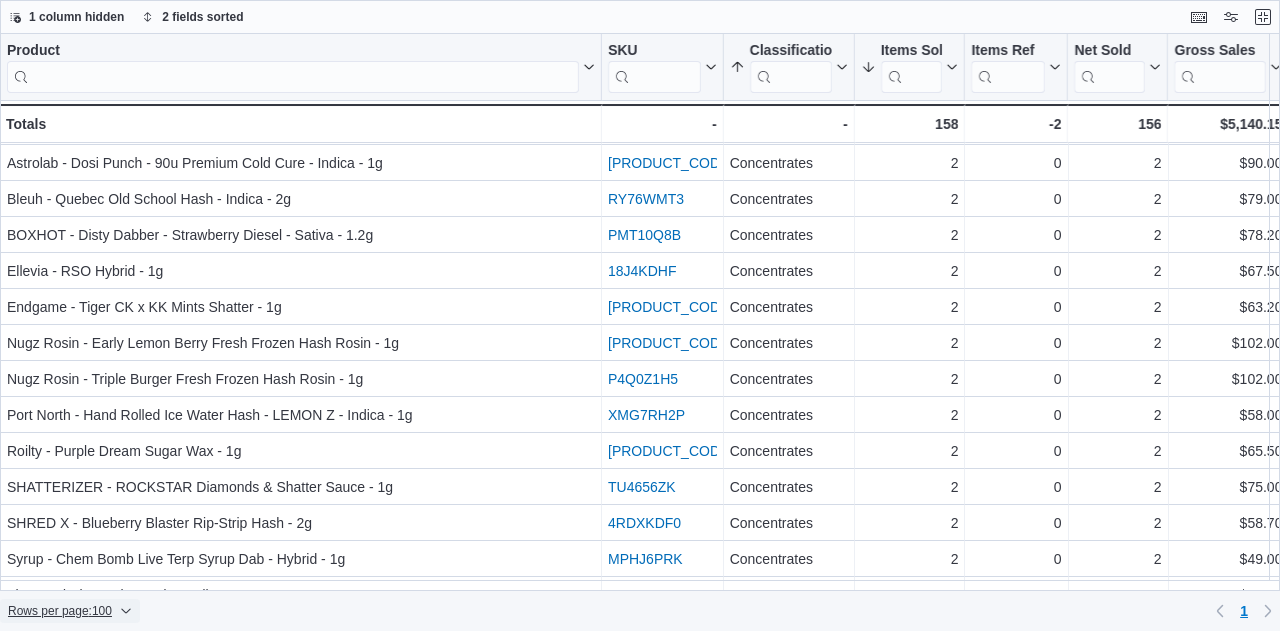 scroll, scrollTop: 711, scrollLeft: 0, axis: vertical 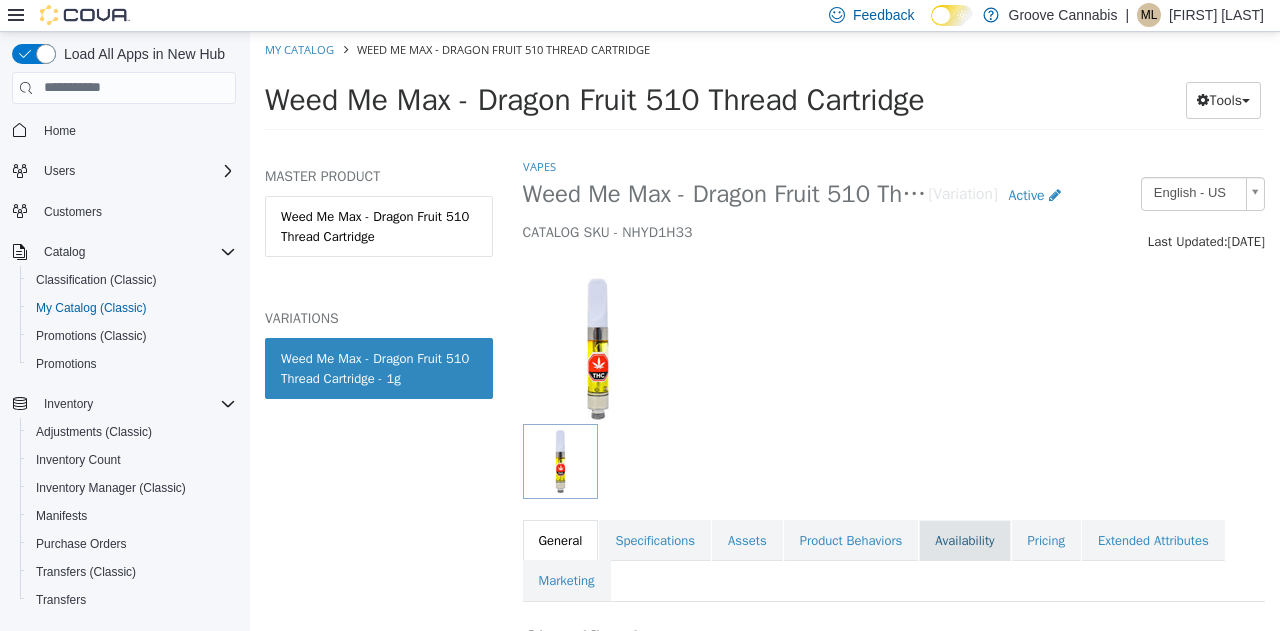 click on "Availability" at bounding box center [964, 540] 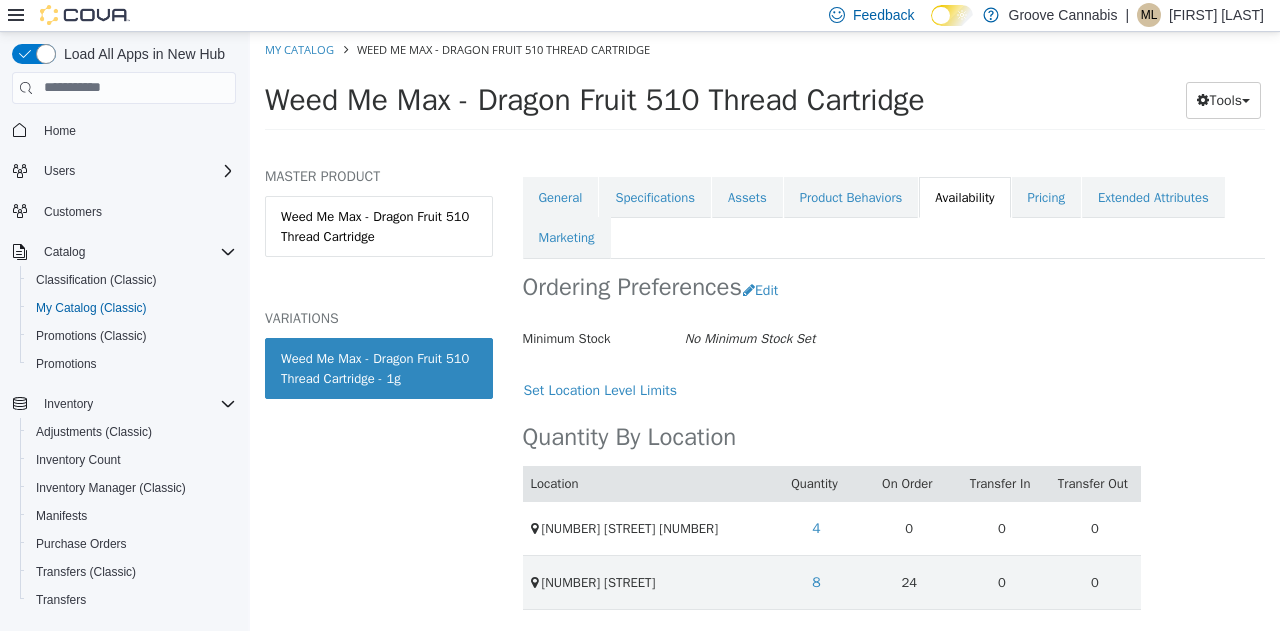 scroll, scrollTop: 352, scrollLeft: 0, axis: vertical 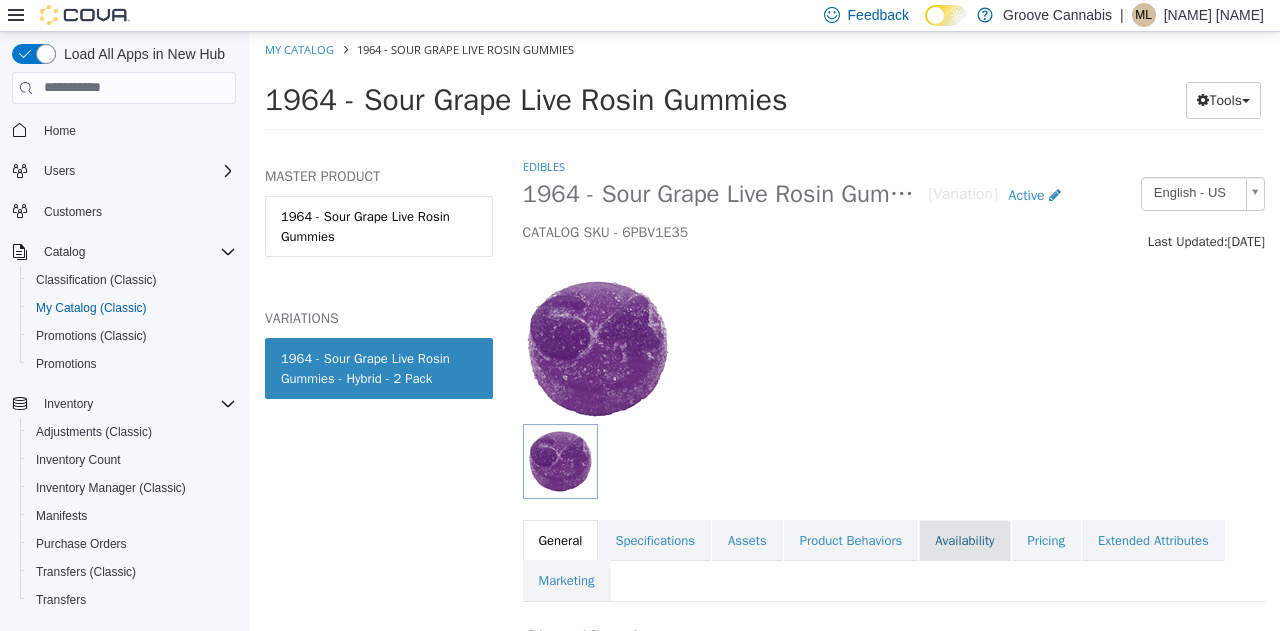 click on "Availability" at bounding box center [964, 540] 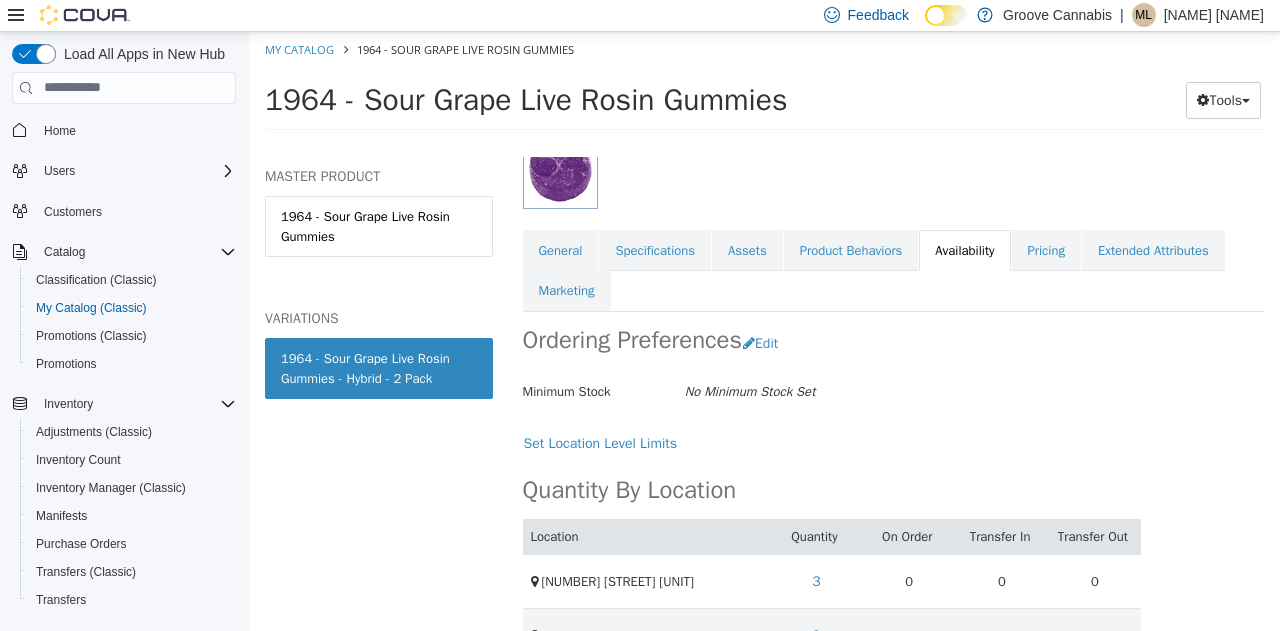 scroll, scrollTop: 352, scrollLeft: 0, axis: vertical 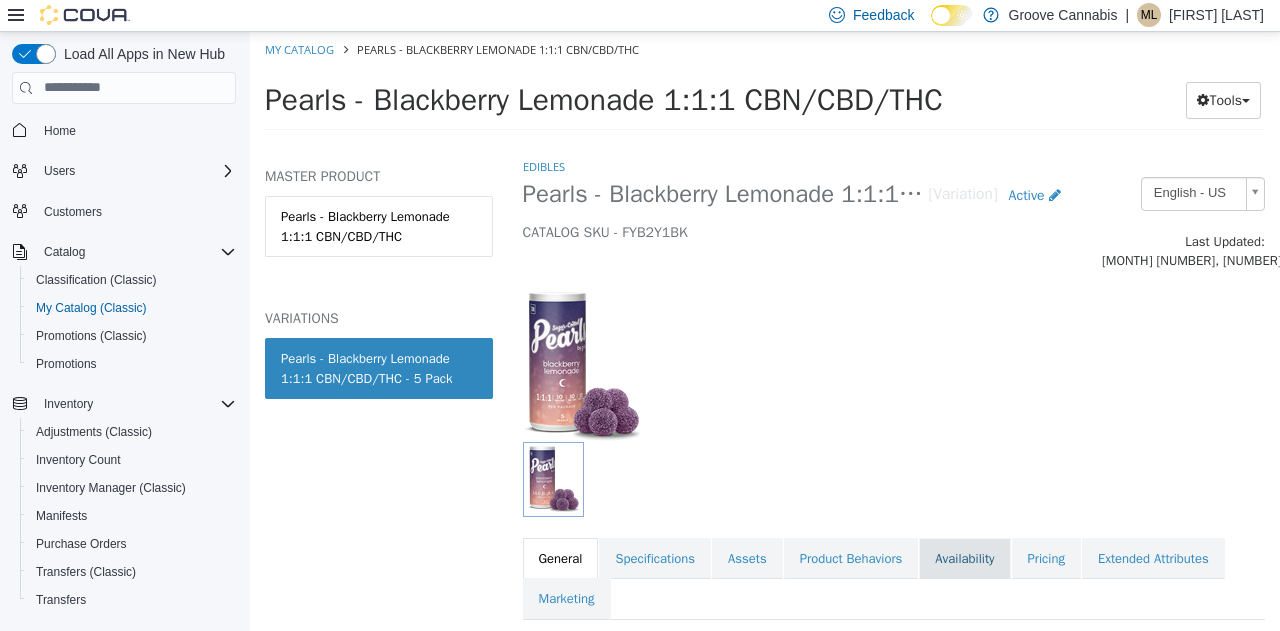 click on "Availability" at bounding box center (964, 558) 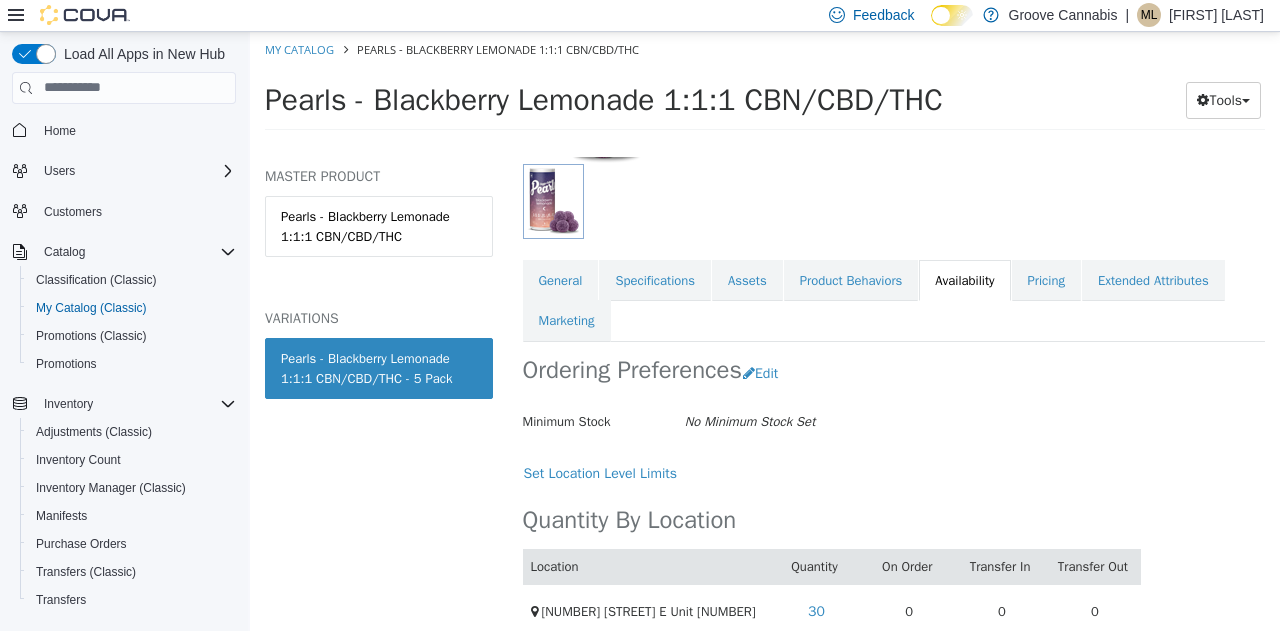scroll, scrollTop: 352, scrollLeft: 0, axis: vertical 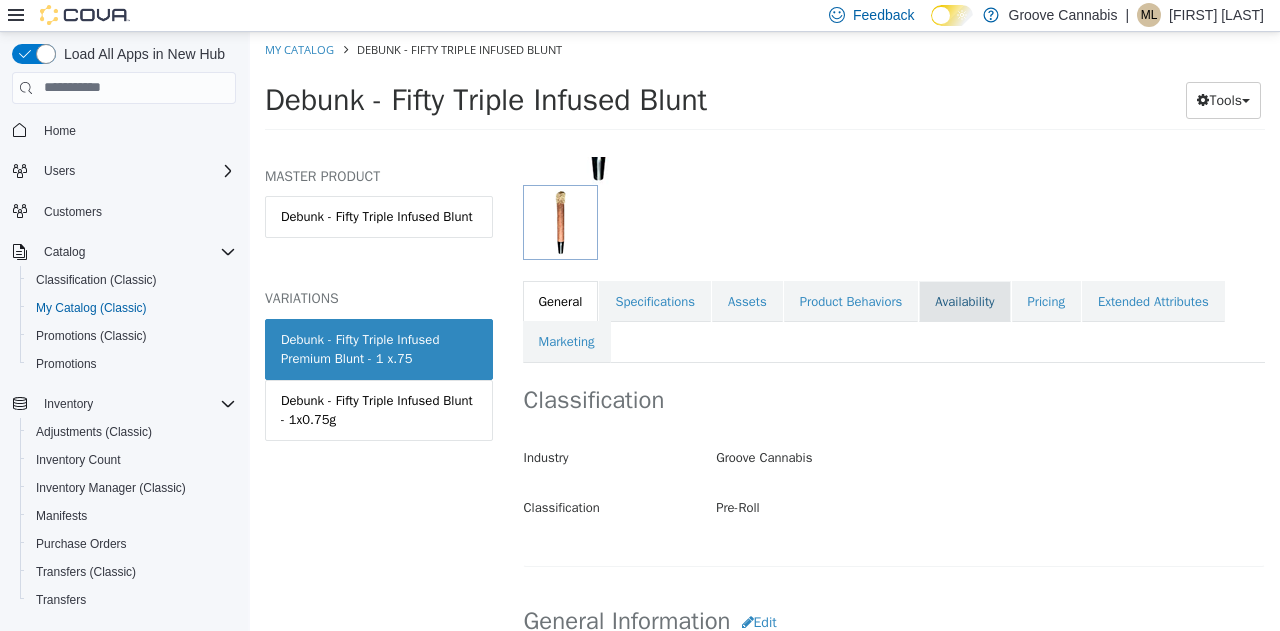 click on "Availability" at bounding box center [964, 301] 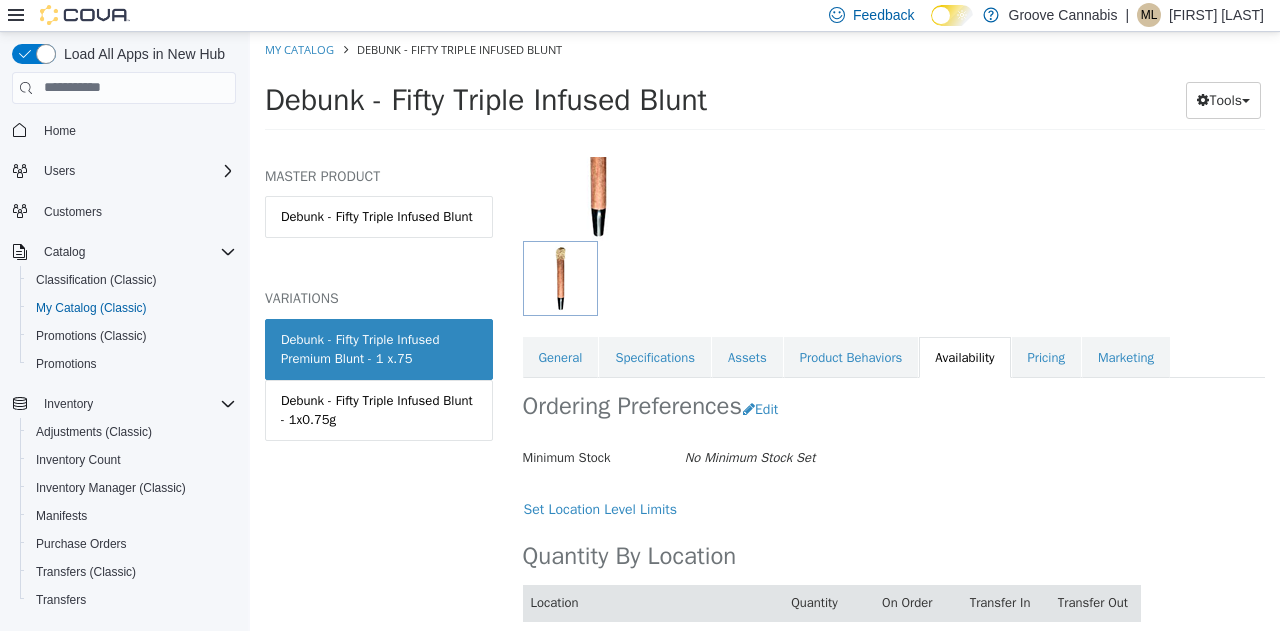 scroll, scrollTop: 303, scrollLeft: 0, axis: vertical 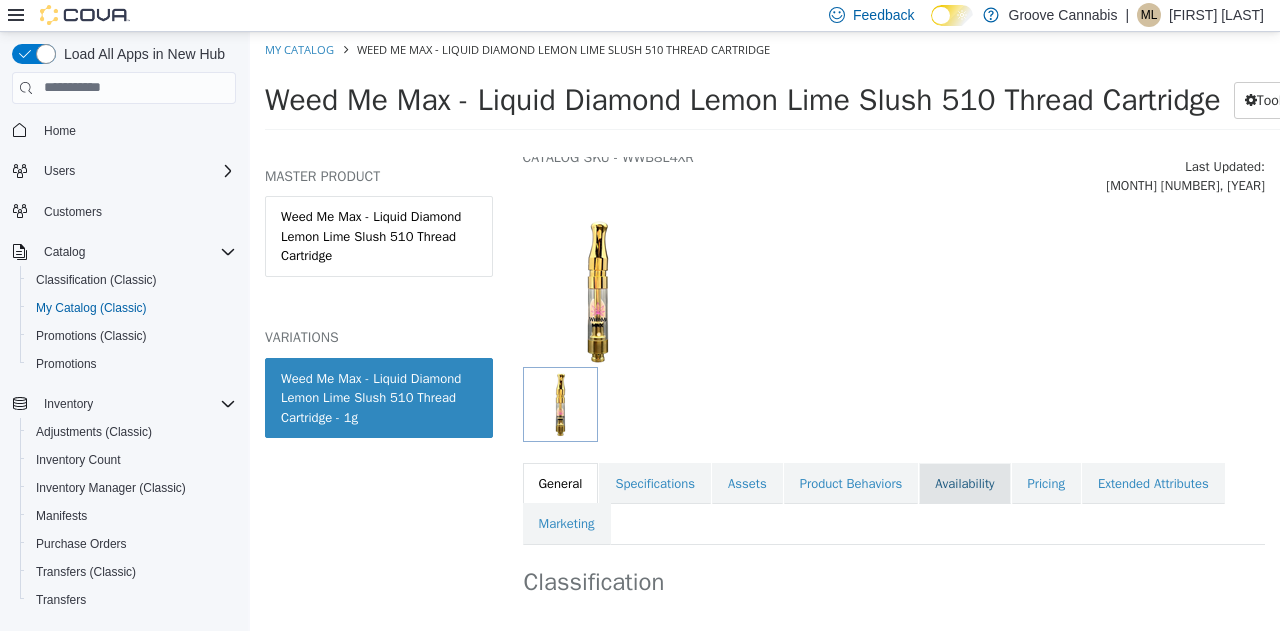 click on "Availability" at bounding box center (964, 483) 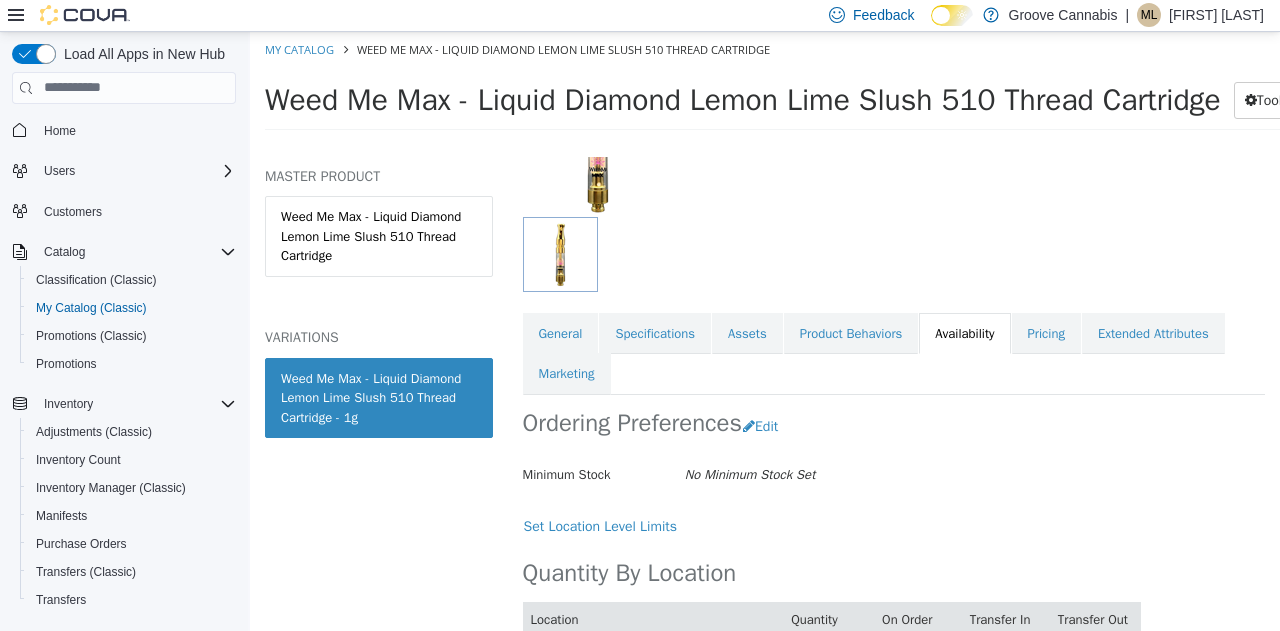 scroll, scrollTop: 368, scrollLeft: 0, axis: vertical 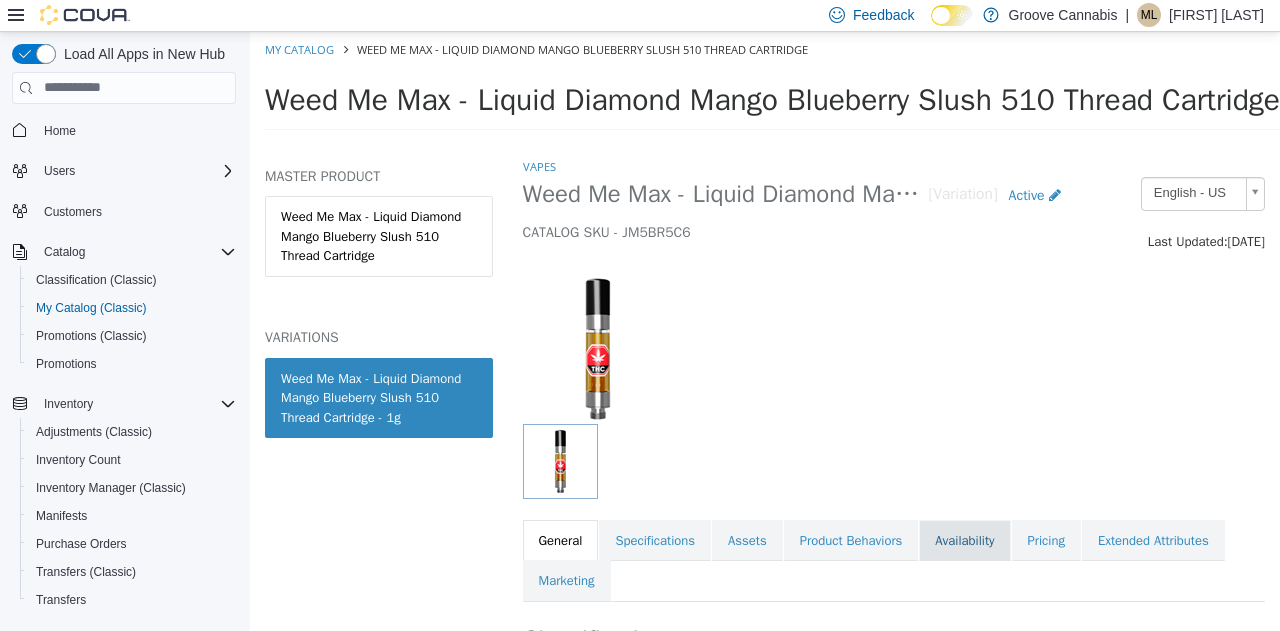click on "Availability" at bounding box center [964, 540] 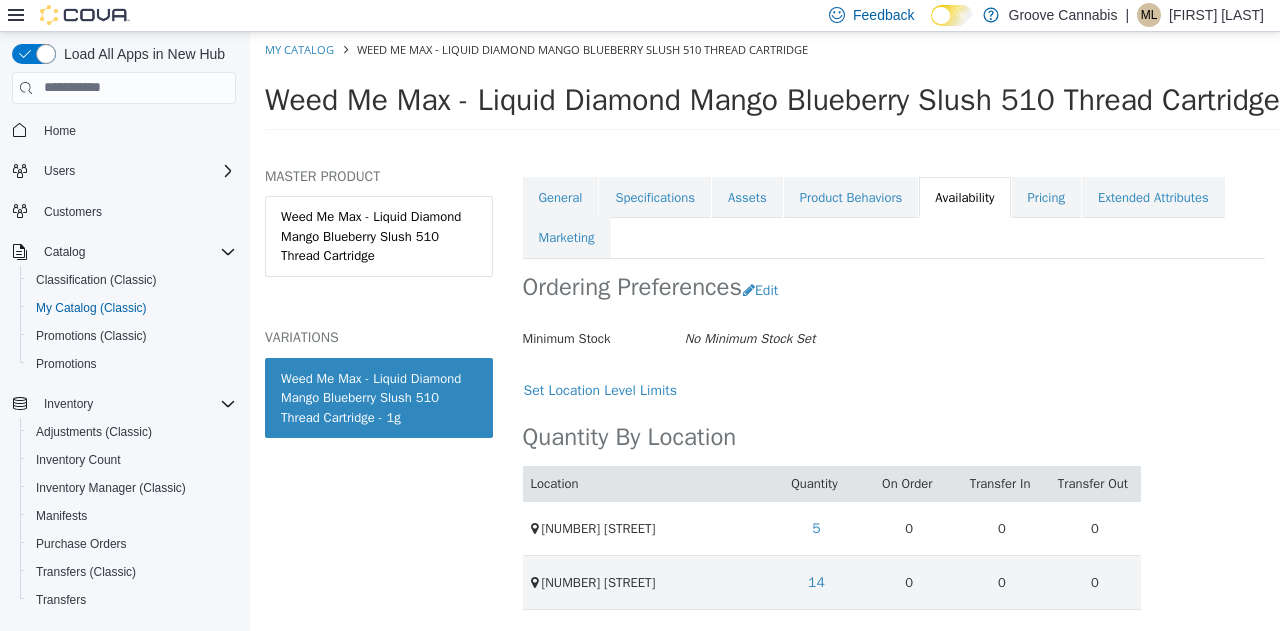 scroll, scrollTop: 368, scrollLeft: 0, axis: vertical 